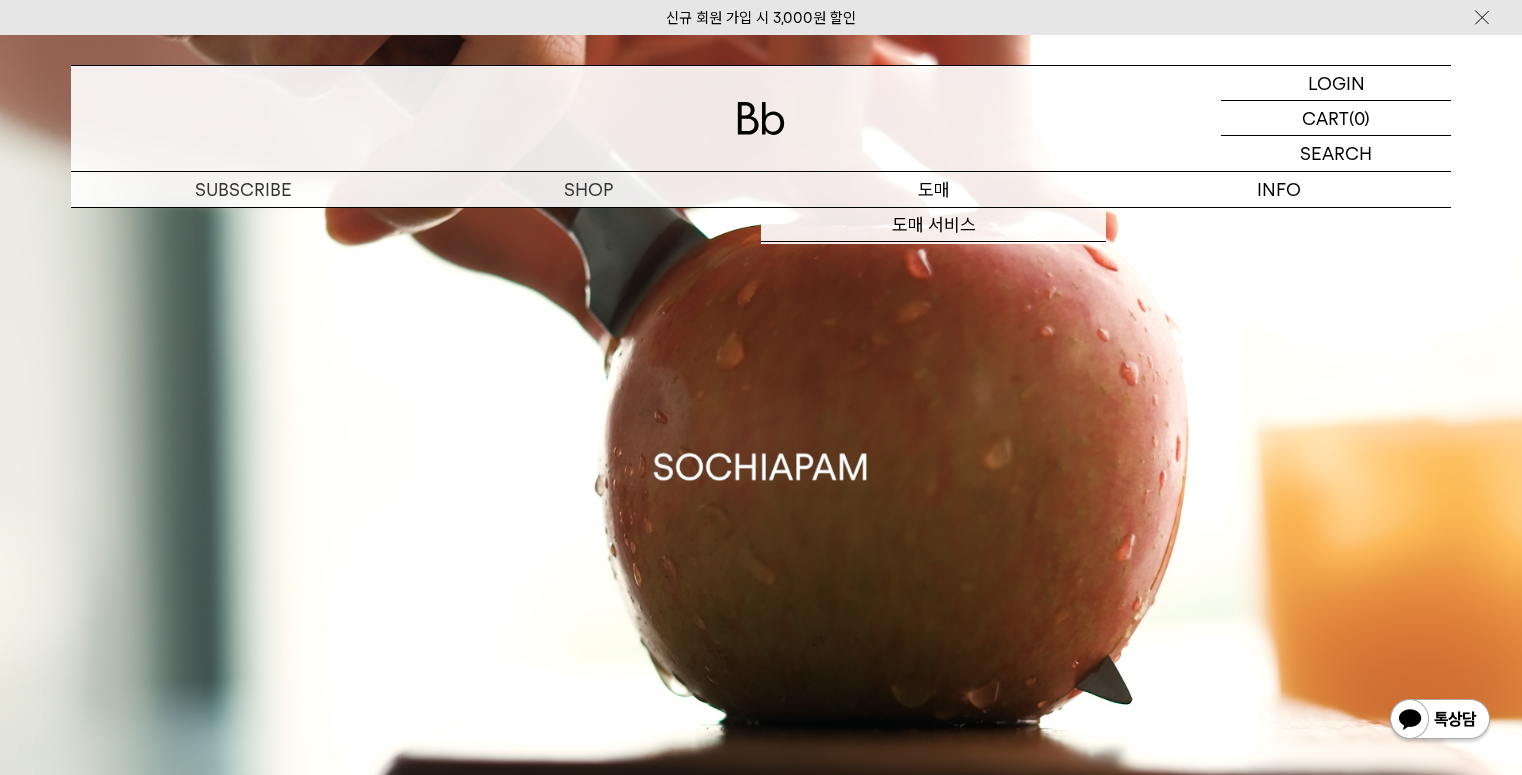 scroll, scrollTop: 0, scrollLeft: 0, axis: both 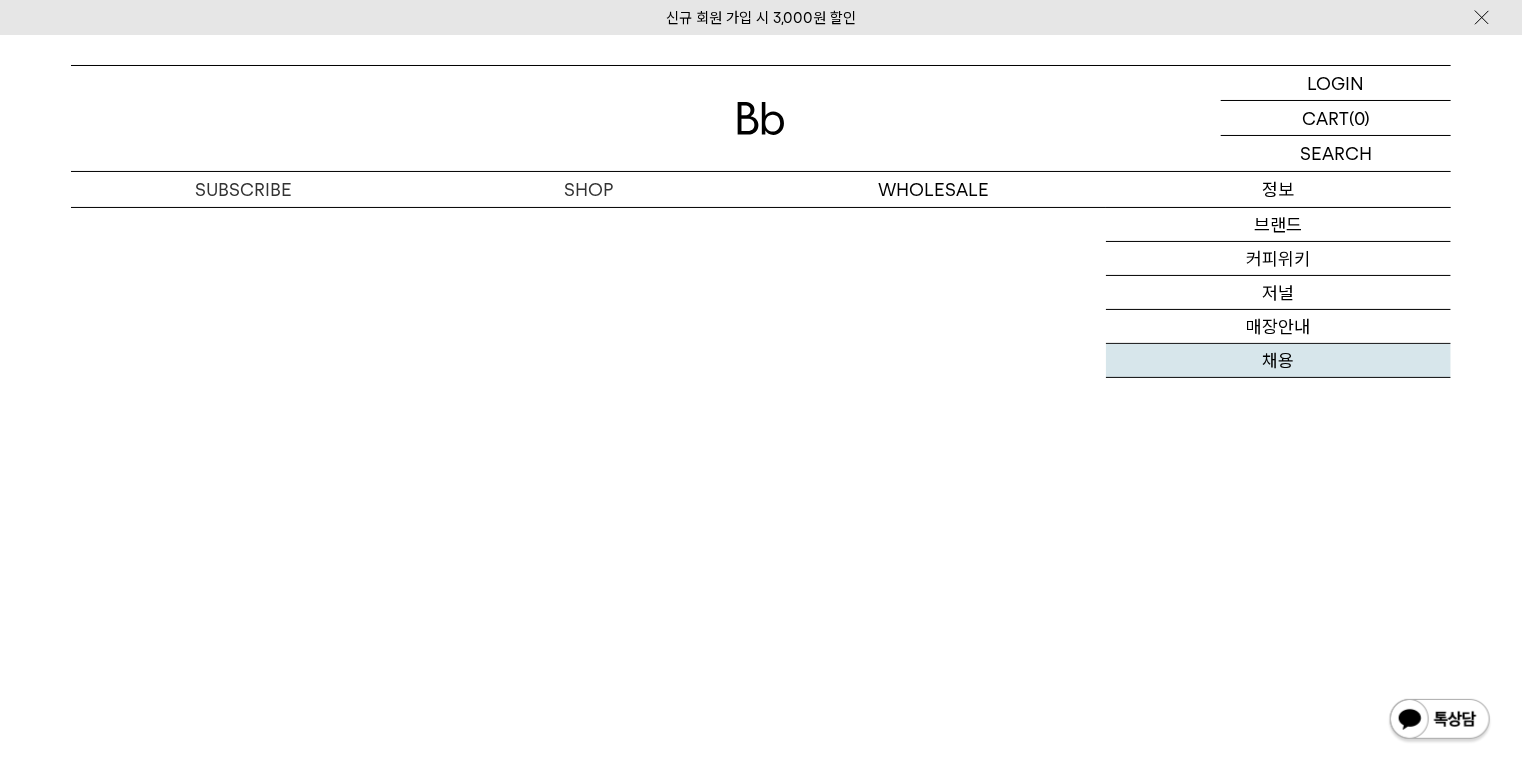 click on "채용" at bounding box center [1278, 361] 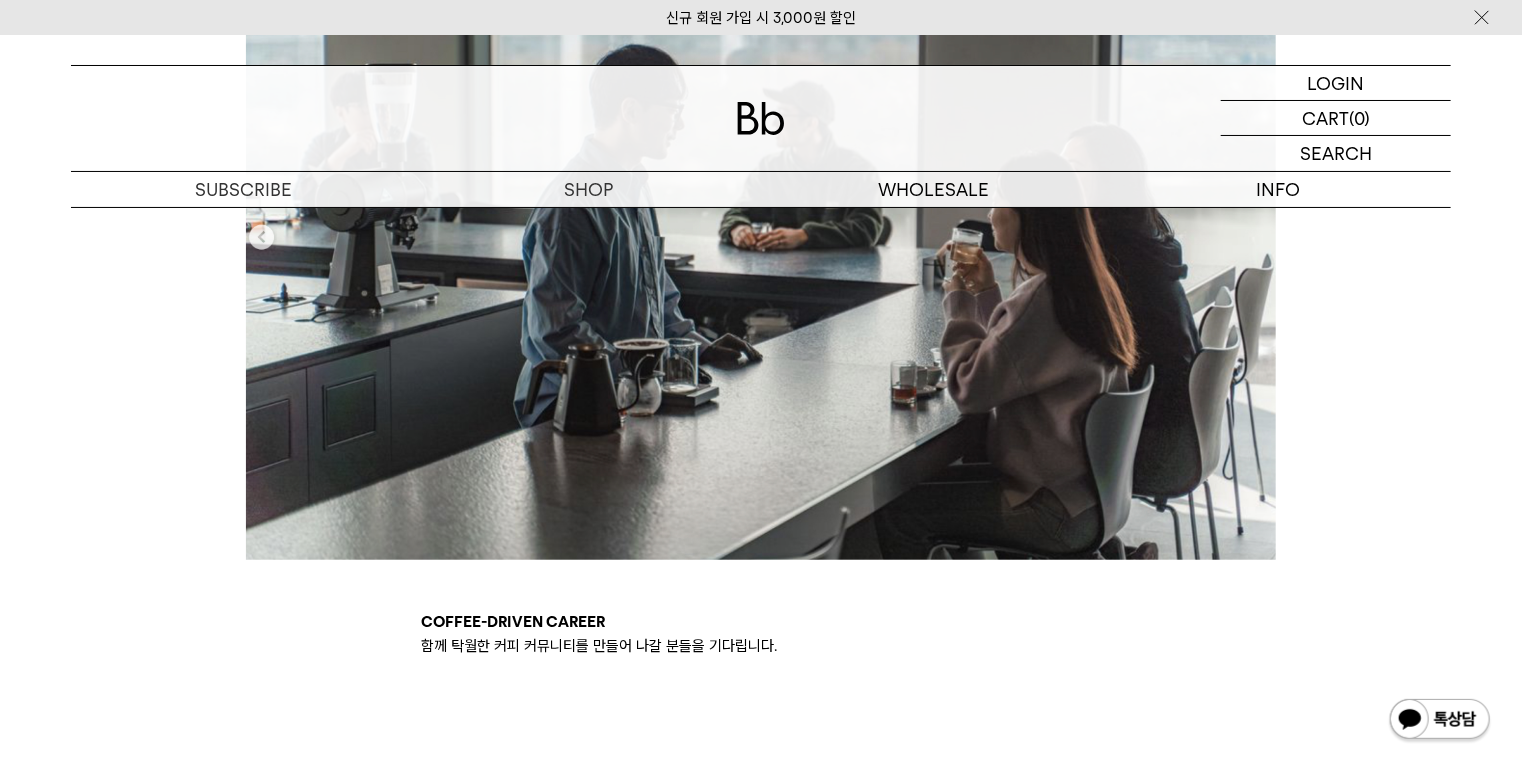 scroll, scrollTop: 0, scrollLeft: 0, axis: both 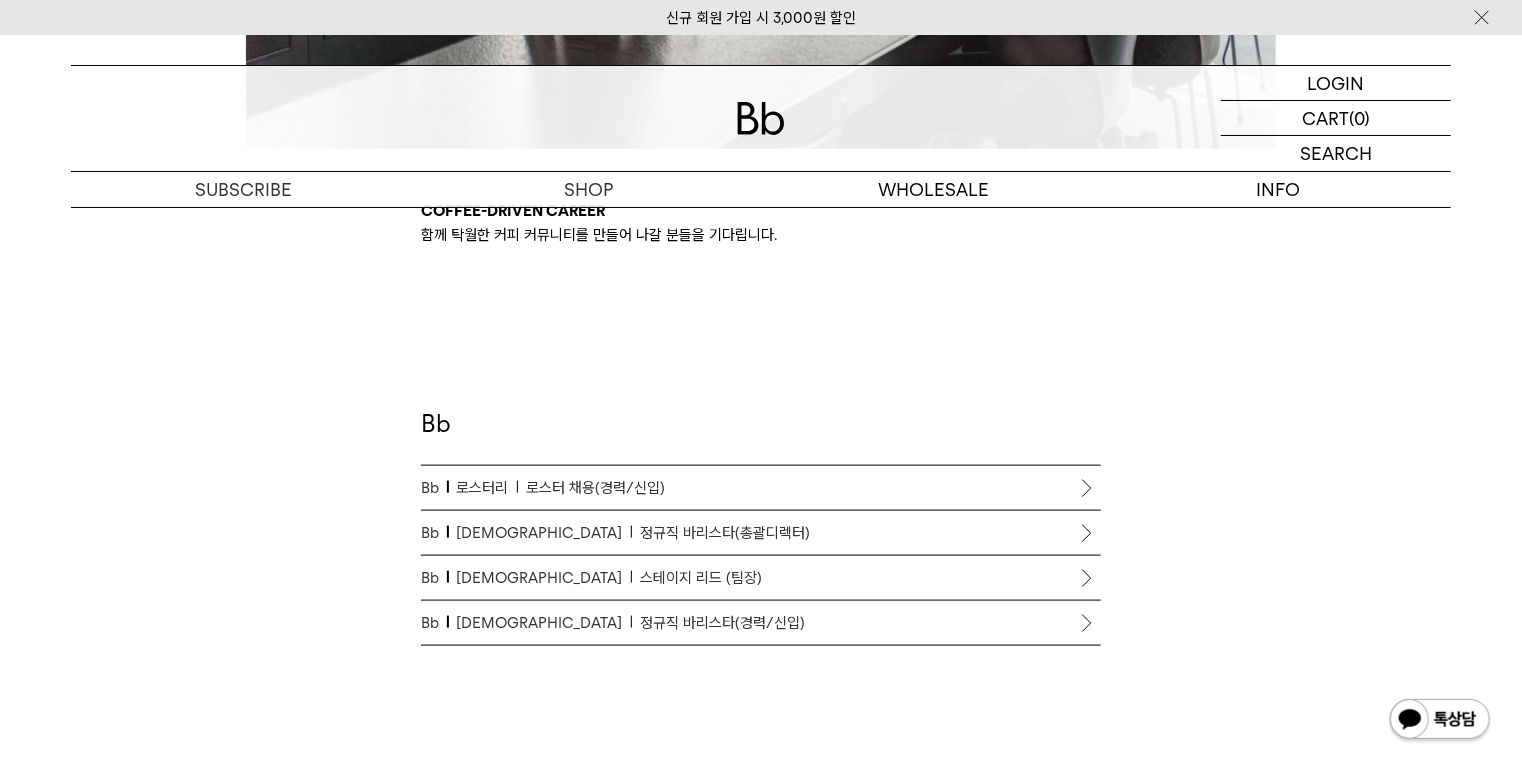 click on "정규직 바리스타(총괄디렉터)" at bounding box center [725, 533] 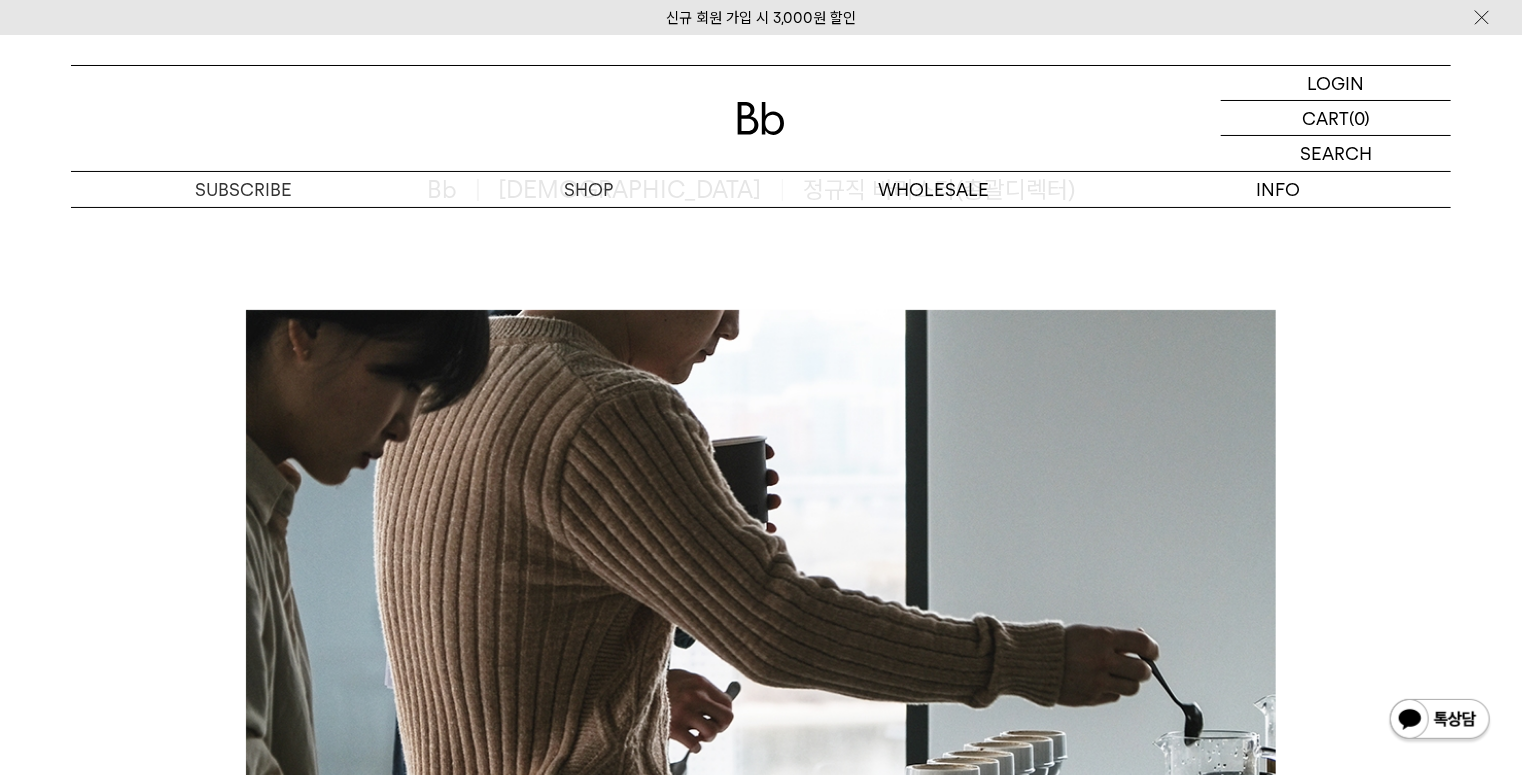 scroll, scrollTop: 0, scrollLeft: 0, axis: both 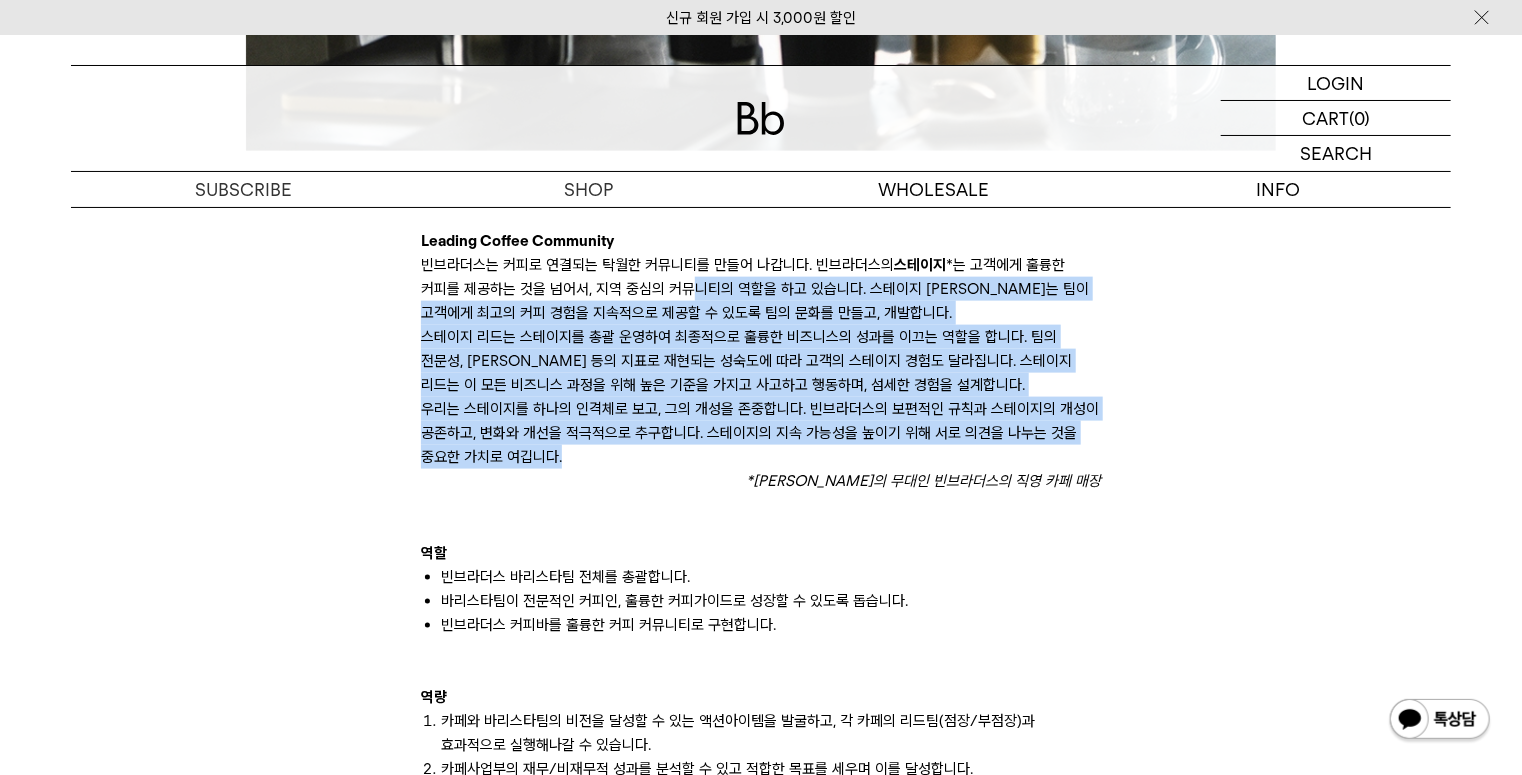 drag, startPoint x: 647, startPoint y: 296, endPoint x: 780, endPoint y: 456, distance: 208.06009 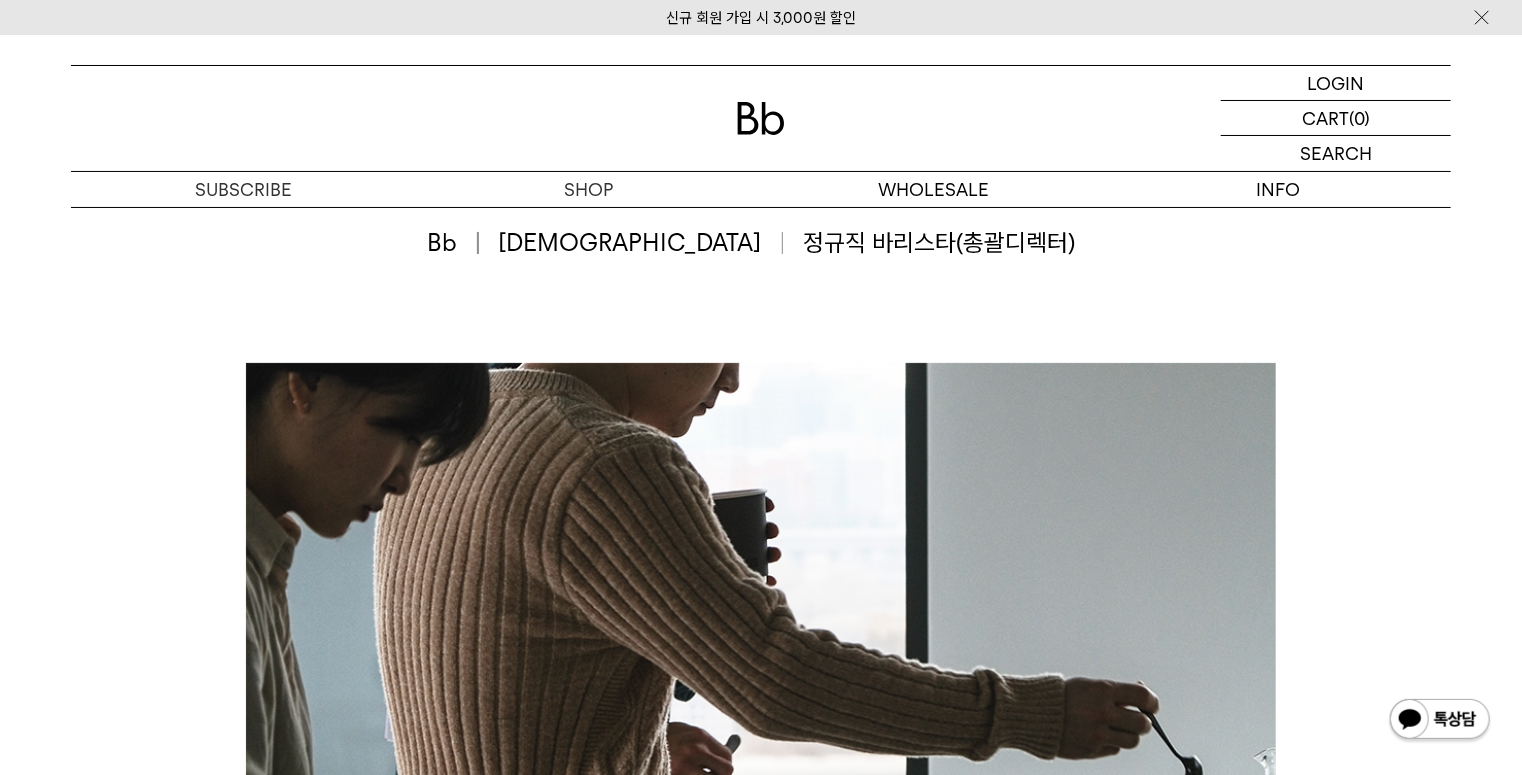 scroll, scrollTop: 0, scrollLeft: 0, axis: both 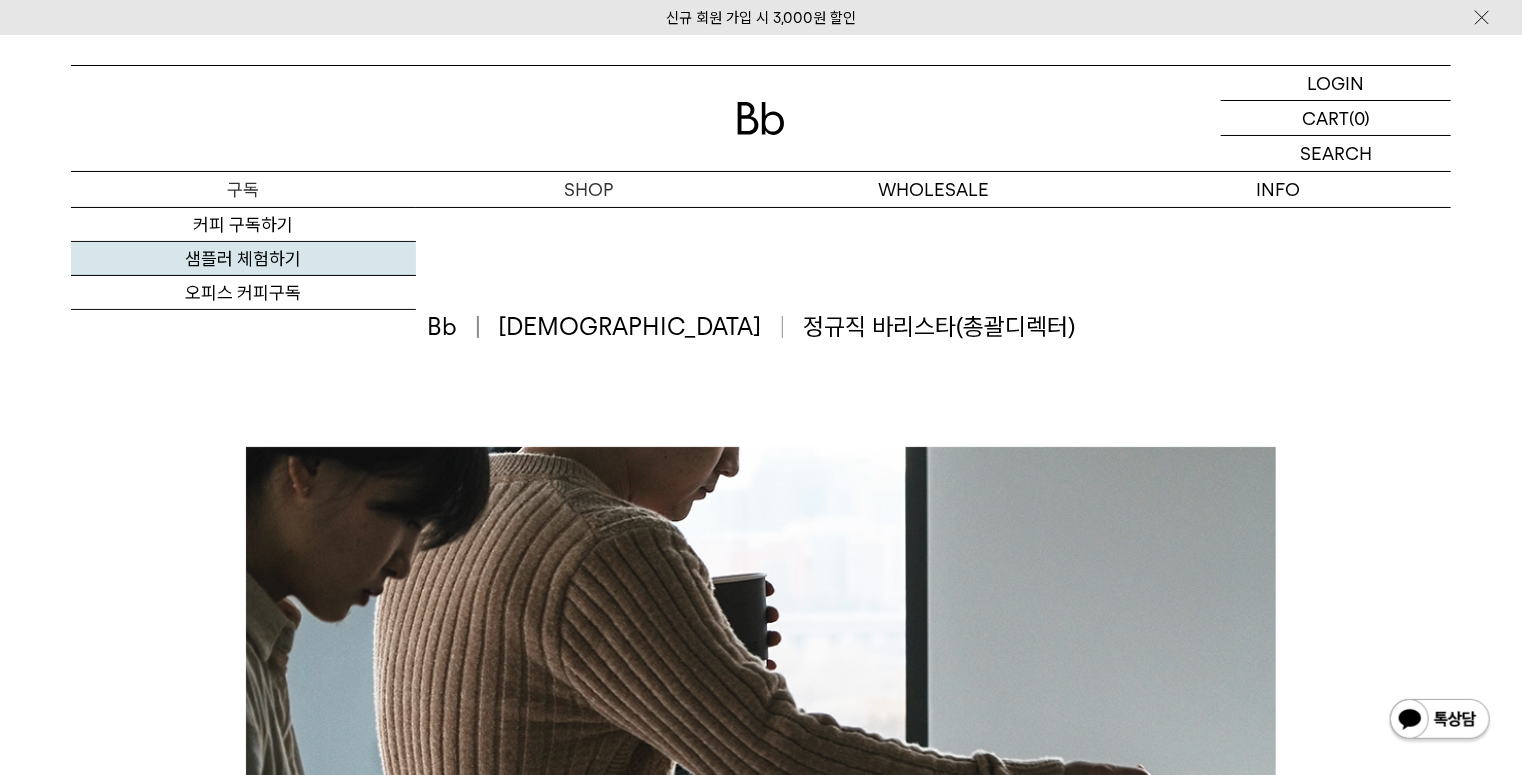 click on "샘플러 체험하기" at bounding box center [243, 259] 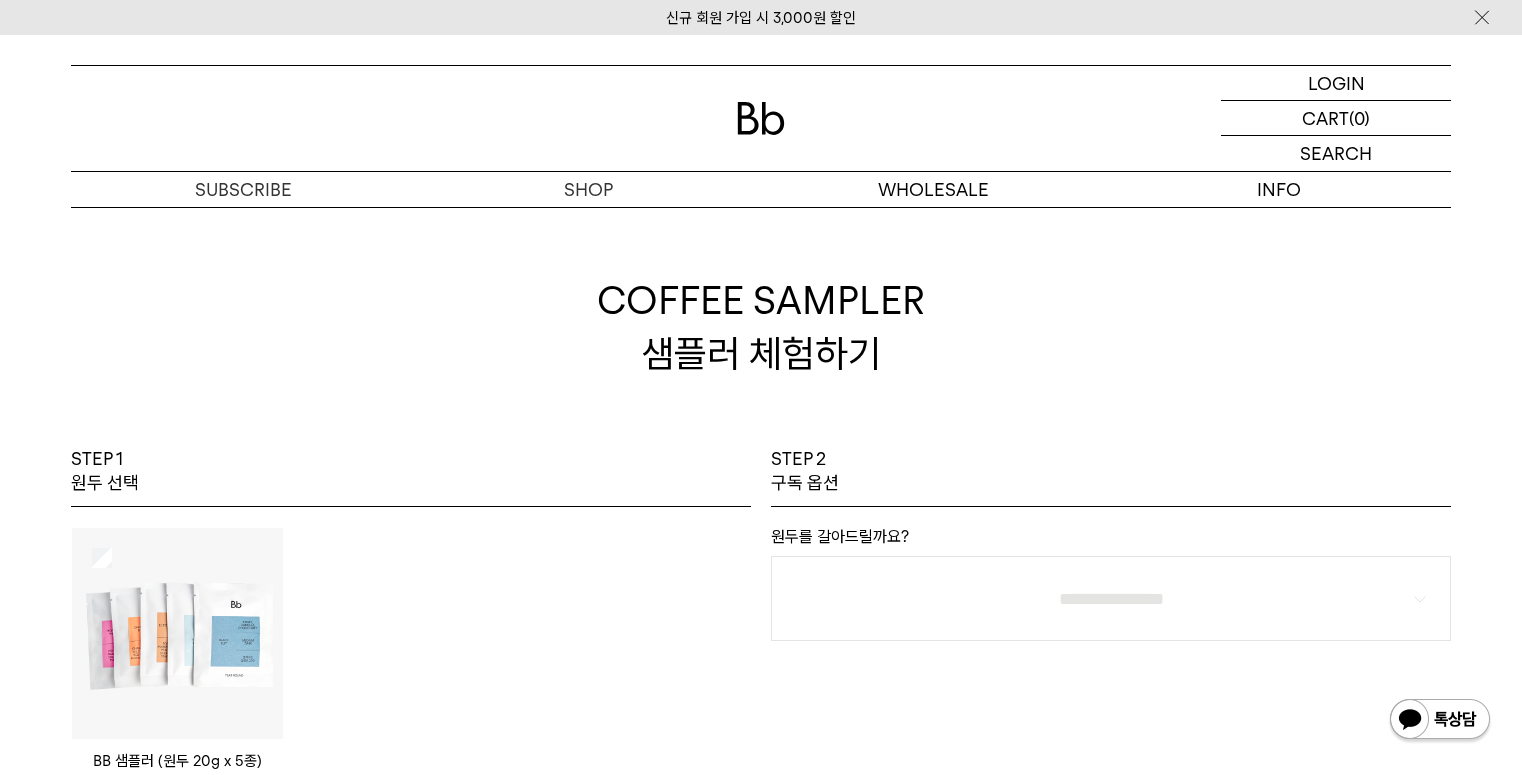 scroll, scrollTop: 0, scrollLeft: 0, axis: both 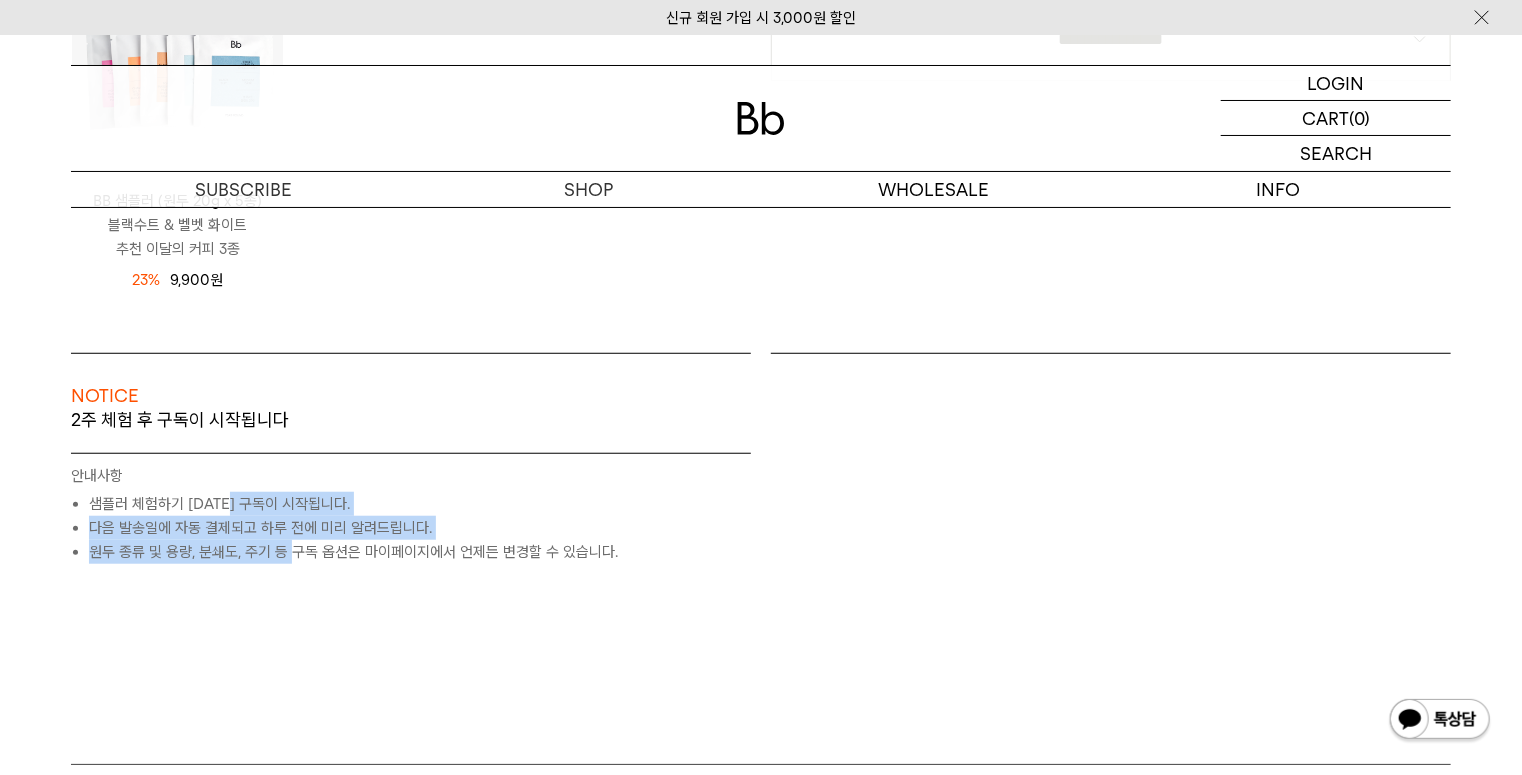drag, startPoint x: 226, startPoint y: 499, endPoint x: 307, endPoint y: 571, distance: 108.37435 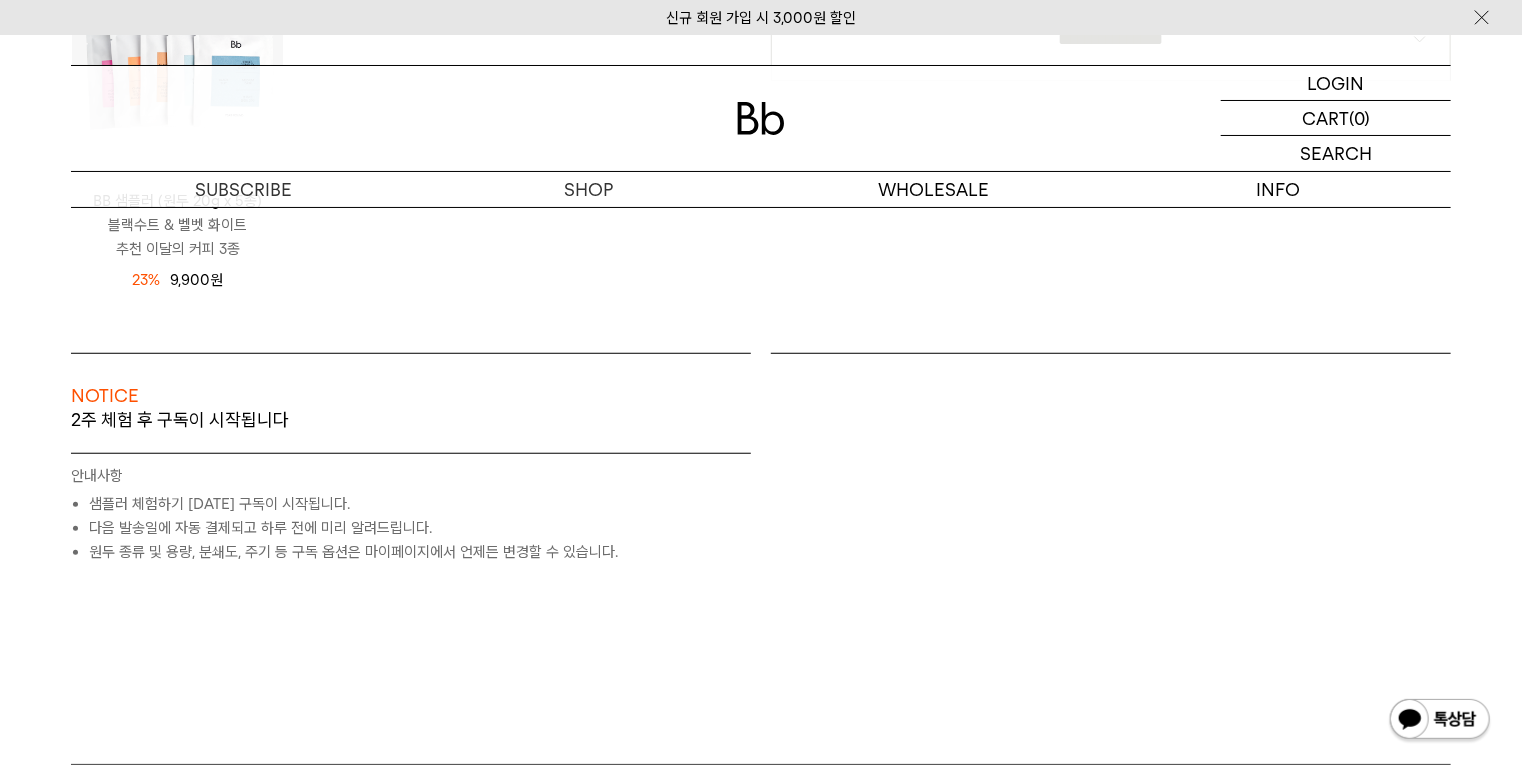 click on "NOTICE
2주 체험 후 구독이 시작됩니다
원두
SEASONAL (매월 새로운 원두)
400G /  선택안함 구독 가격 36,000원" at bounding box center [761, 558] 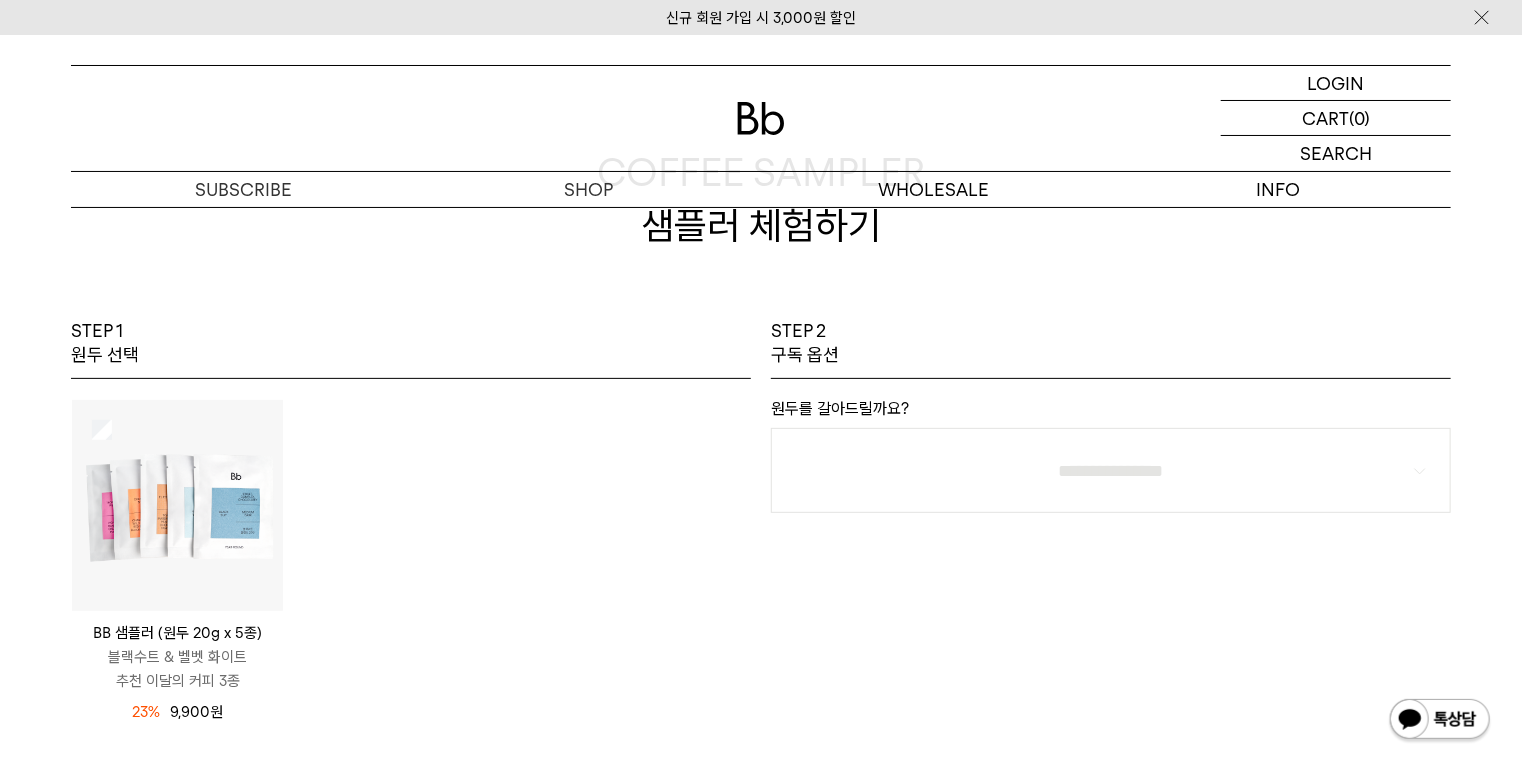 scroll, scrollTop: 0, scrollLeft: 0, axis: both 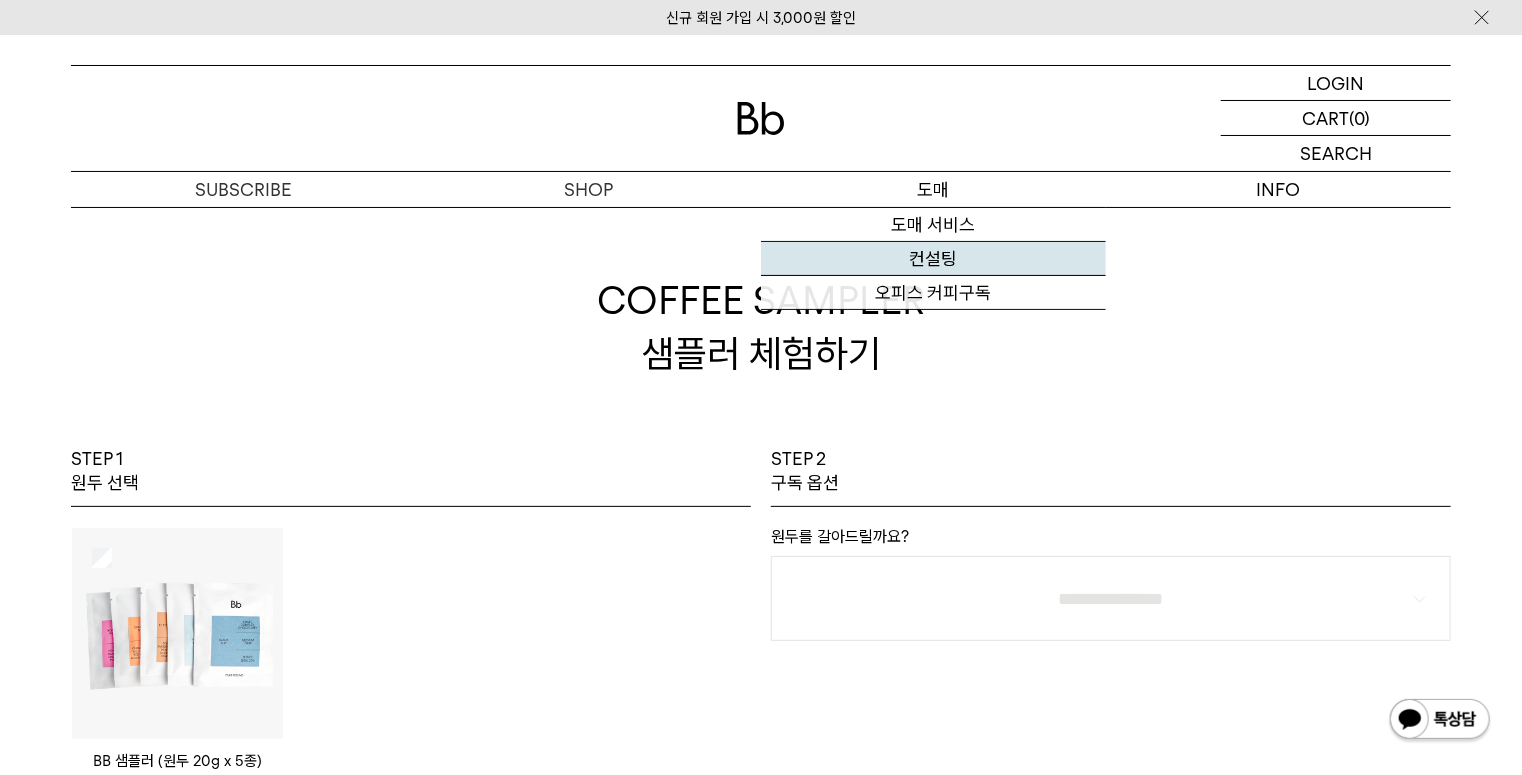 click on "컨설팅" at bounding box center [933, 259] 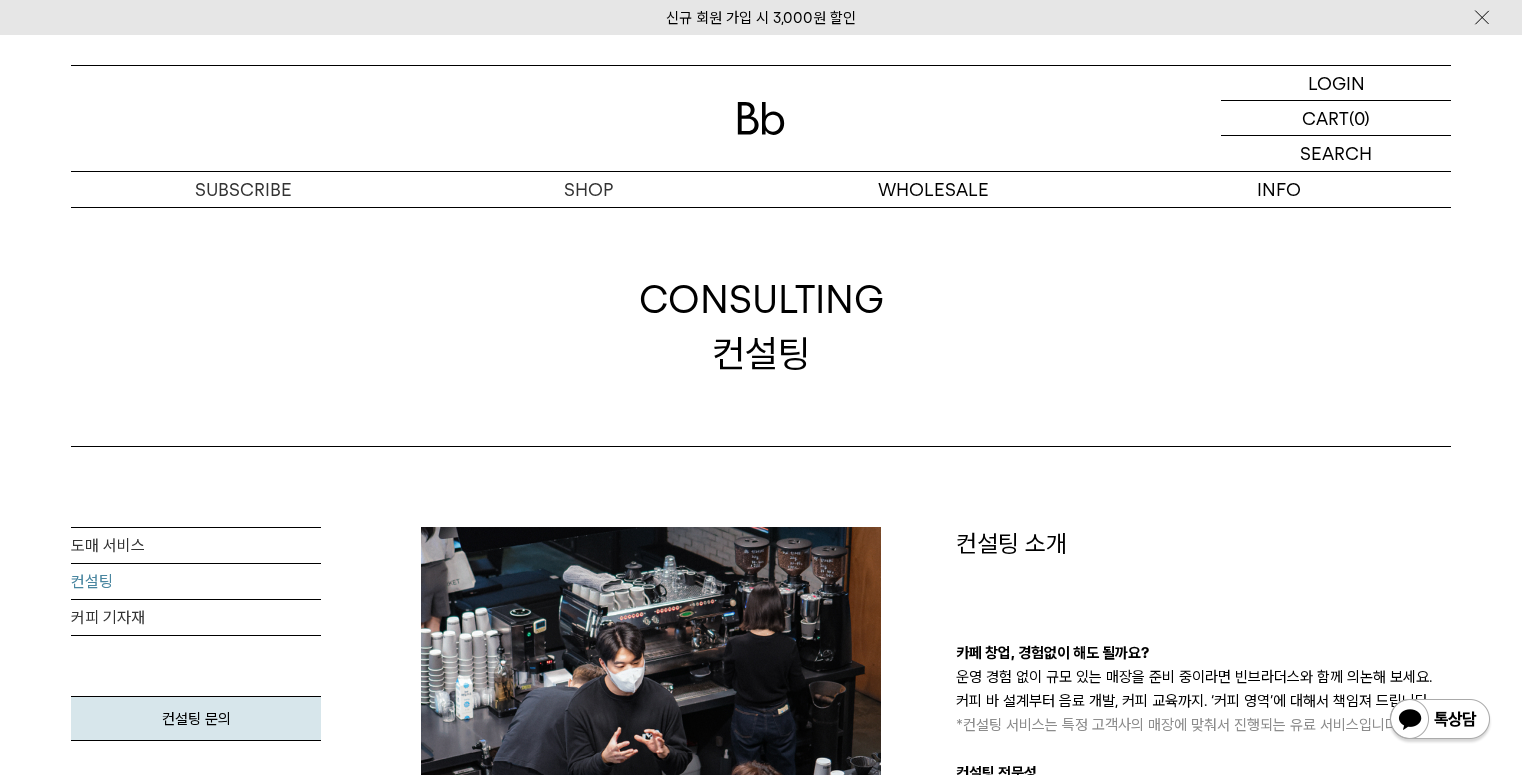 scroll, scrollTop: 0, scrollLeft: 0, axis: both 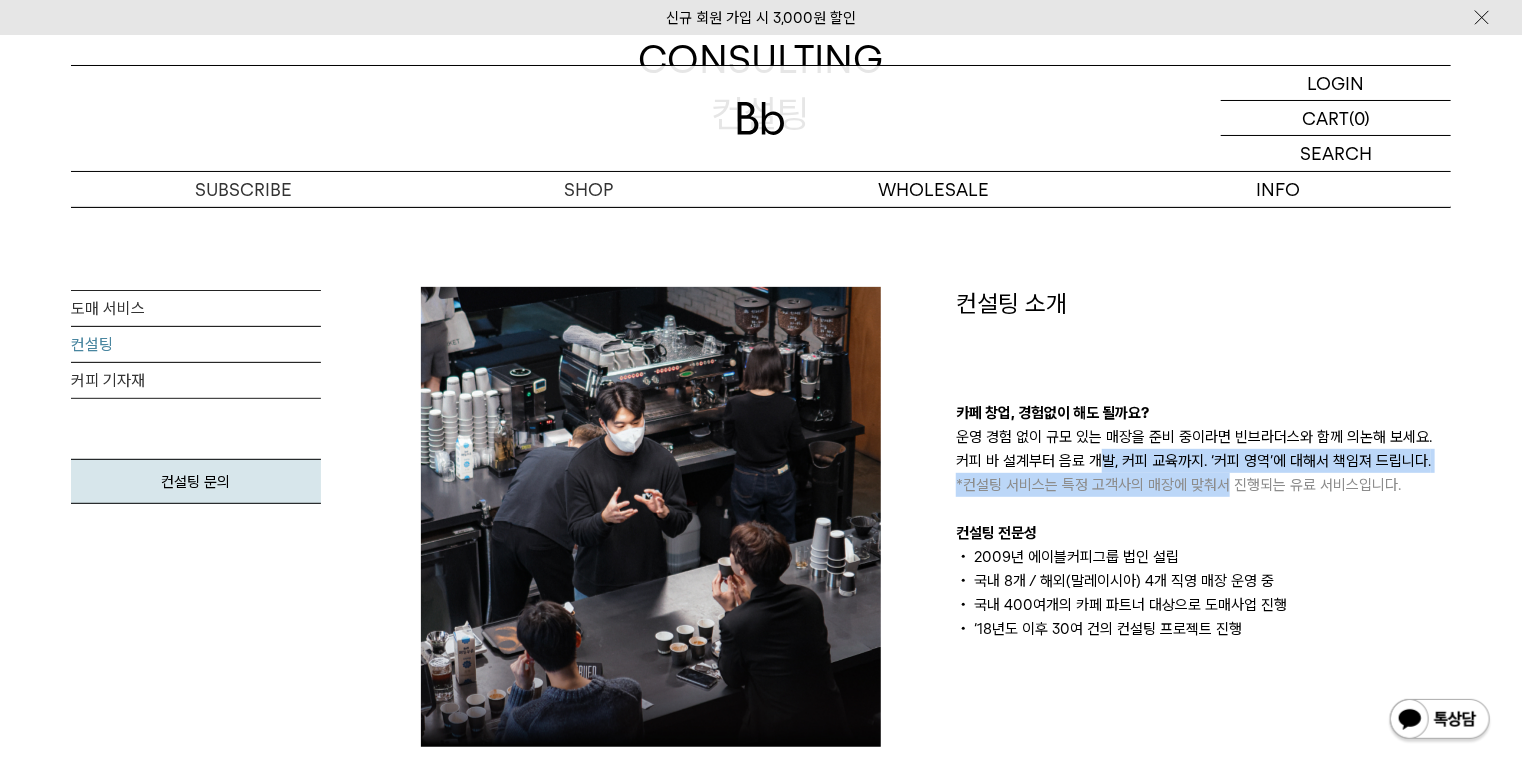 click on "카페 창업, 경험없이 해도 될까요?
운영 경험 없이 규모 있는 매장을 준비 중이라면 빈브라더스와 함께 의논해 보세요. 커피 바 설계부터 음료 개발, 커피 교육까지. ‘커피 영역’에 대해서 책임져 드립니다.
*컨설팅 서비스는 특정 고객사의 매장에 맞춰서 진행되는 유료 서비스입니다.
컨설팅 전문성
2009년 에이블커피그룹 법인 설립
국내 8개 / 해외(말레이시아) 4개 직영 매장 운영 중" at bounding box center [1203, 521] 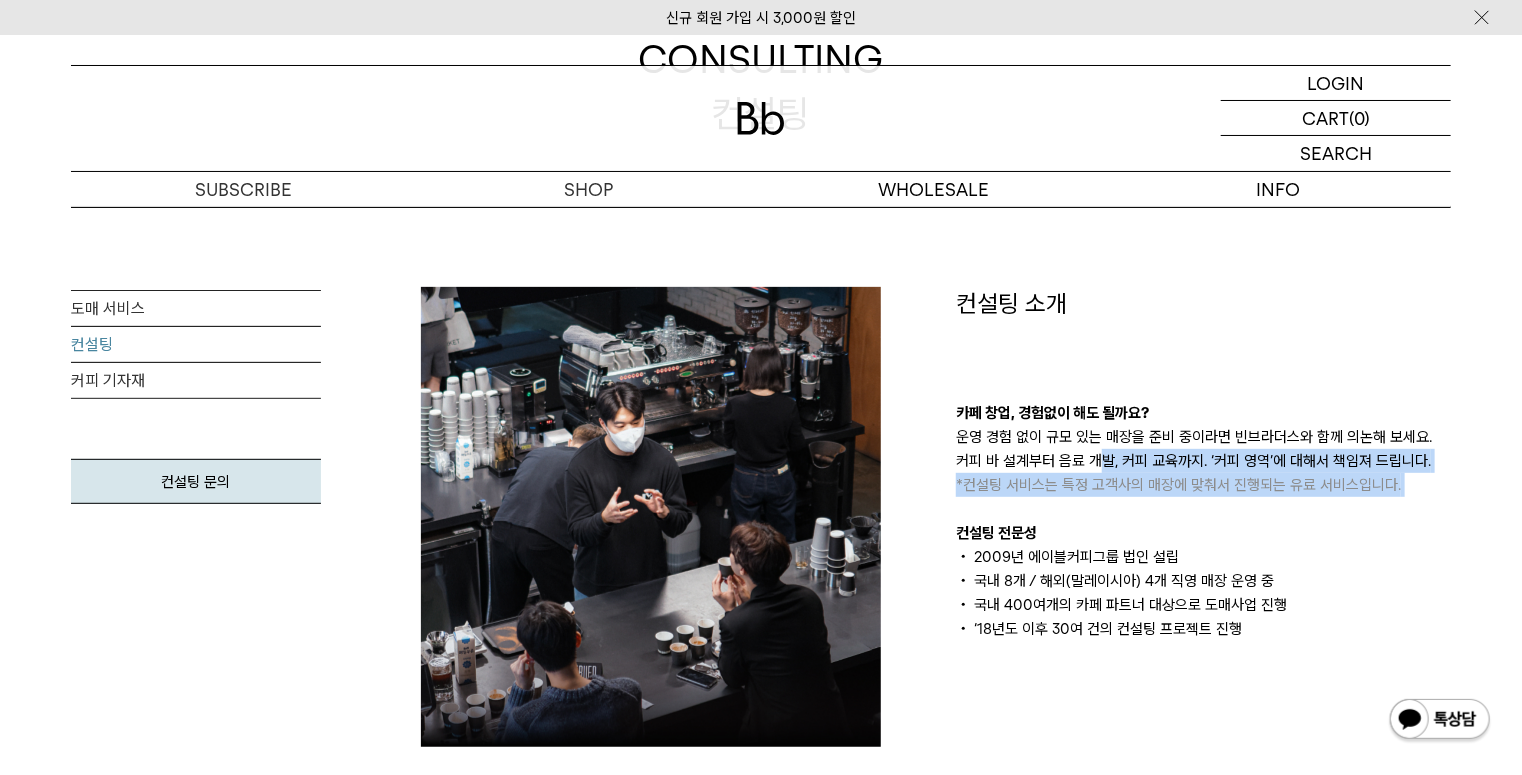click on "카페 창업, 경험없이 해도 될까요?
운영 경험 없이 규모 있는 매장을 준비 중이라면 빈브라더스와 함께 의논해 보세요. 커피 바 설계부터 음료 개발, 커피 교육까지. ‘커피 영역’에 대해서 책임져 드립니다.
*컨설팅 서비스는 특정 고객사의 매장에 맞춰서 진행되는 유료 서비스입니다.
컨설팅 전문성
2009년 에이블커피그룹 법인 설립
국내 8개 / 해외(말레이시아) 4개 직영 매장 운영 중" at bounding box center [1203, 521] 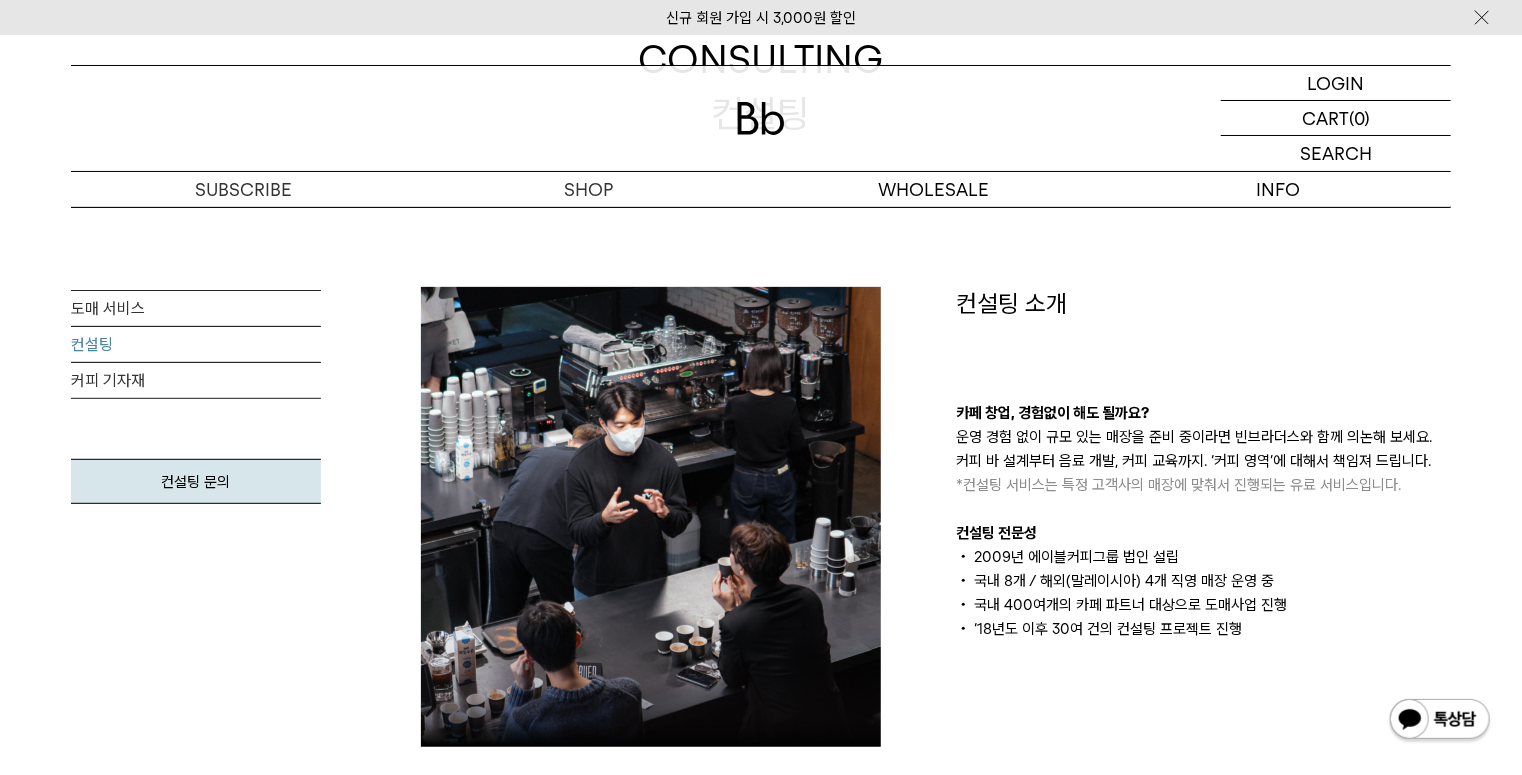 scroll, scrollTop: 320, scrollLeft: 0, axis: vertical 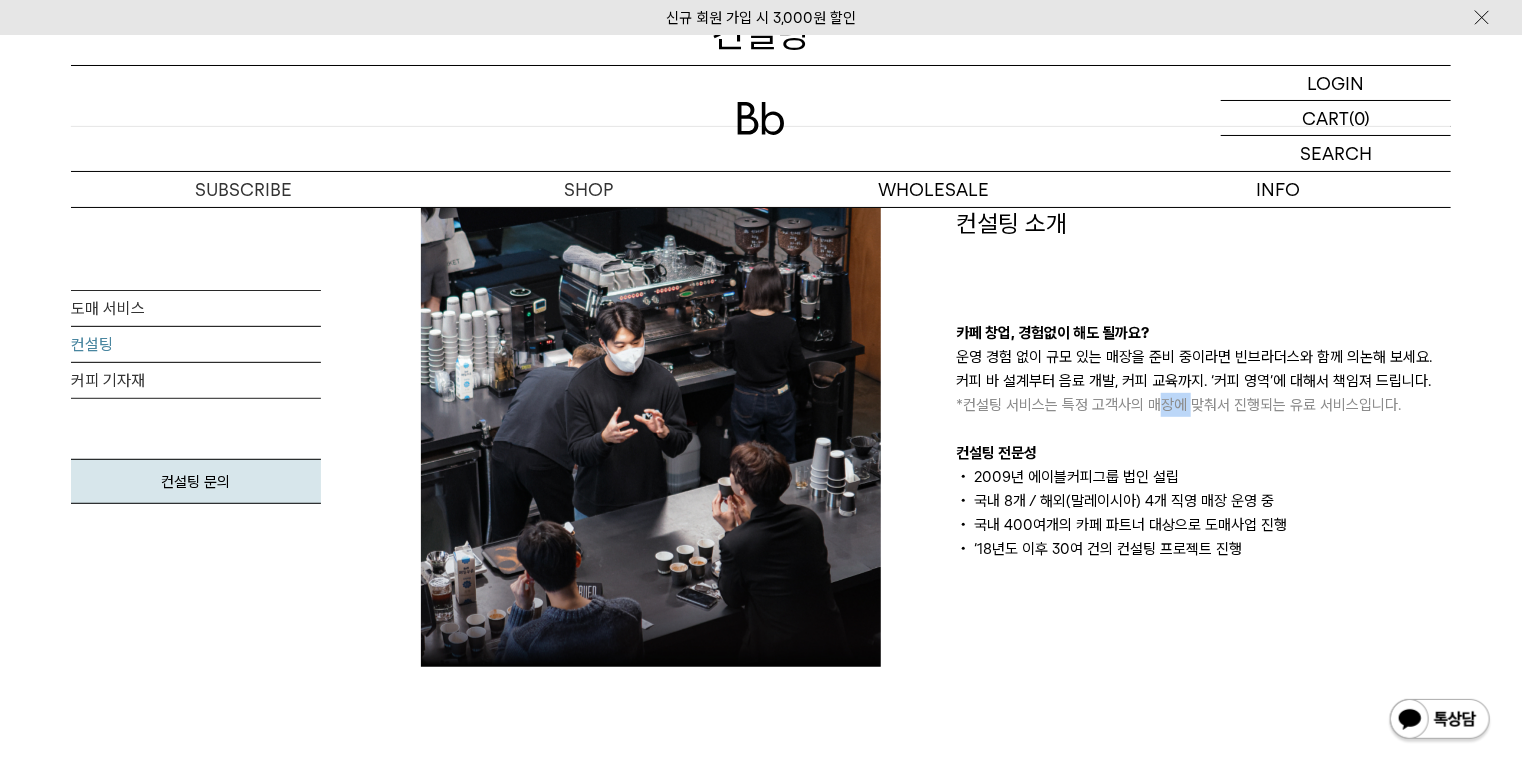 drag, startPoint x: 1164, startPoint y: 402, endPoint x: 1191, endPoint y: 428, distance: 37.48333 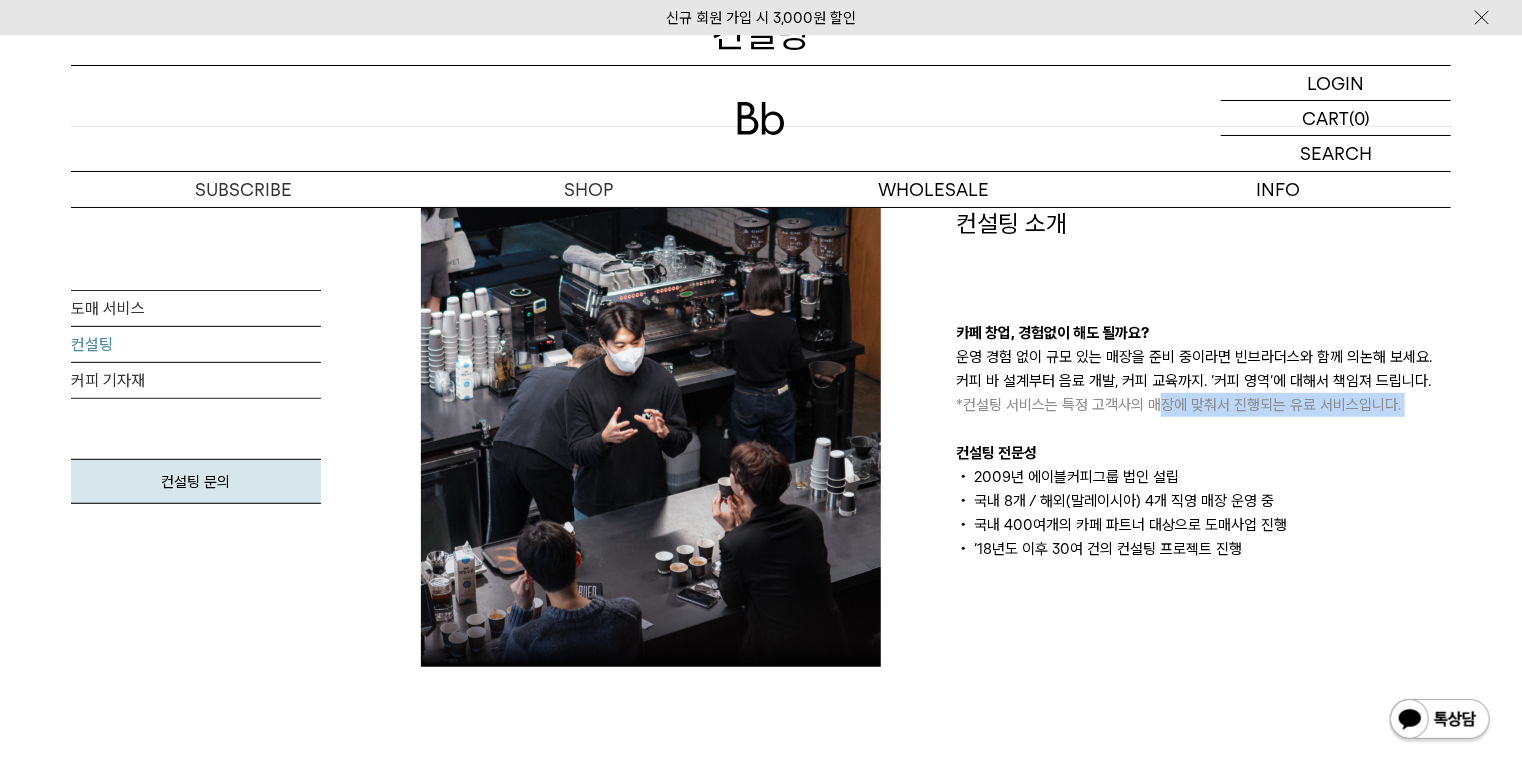 click on "카페 창업, 경험없이 해도 될까요?
운영 경험 없이 규모 있는 매장을 준비 중이라면 빈브라더스와 함께 의논해 보세요. 커피 바 설계부터 음료 개발, 커피 교육까지. ‘커피 영역’에 대해서 책임져 드립니다.
*컨설팅 서비스는 특정 고객사의 매장에 맞춰서 진행되는 유료 서비스입니다.
컨설팅 전문성
2009년 에이블커피그룹 법인 설립
국내 8개 / 해외(말레이시아) 4개 직영 매장 운영 중" at bounding box center [1203, 441] 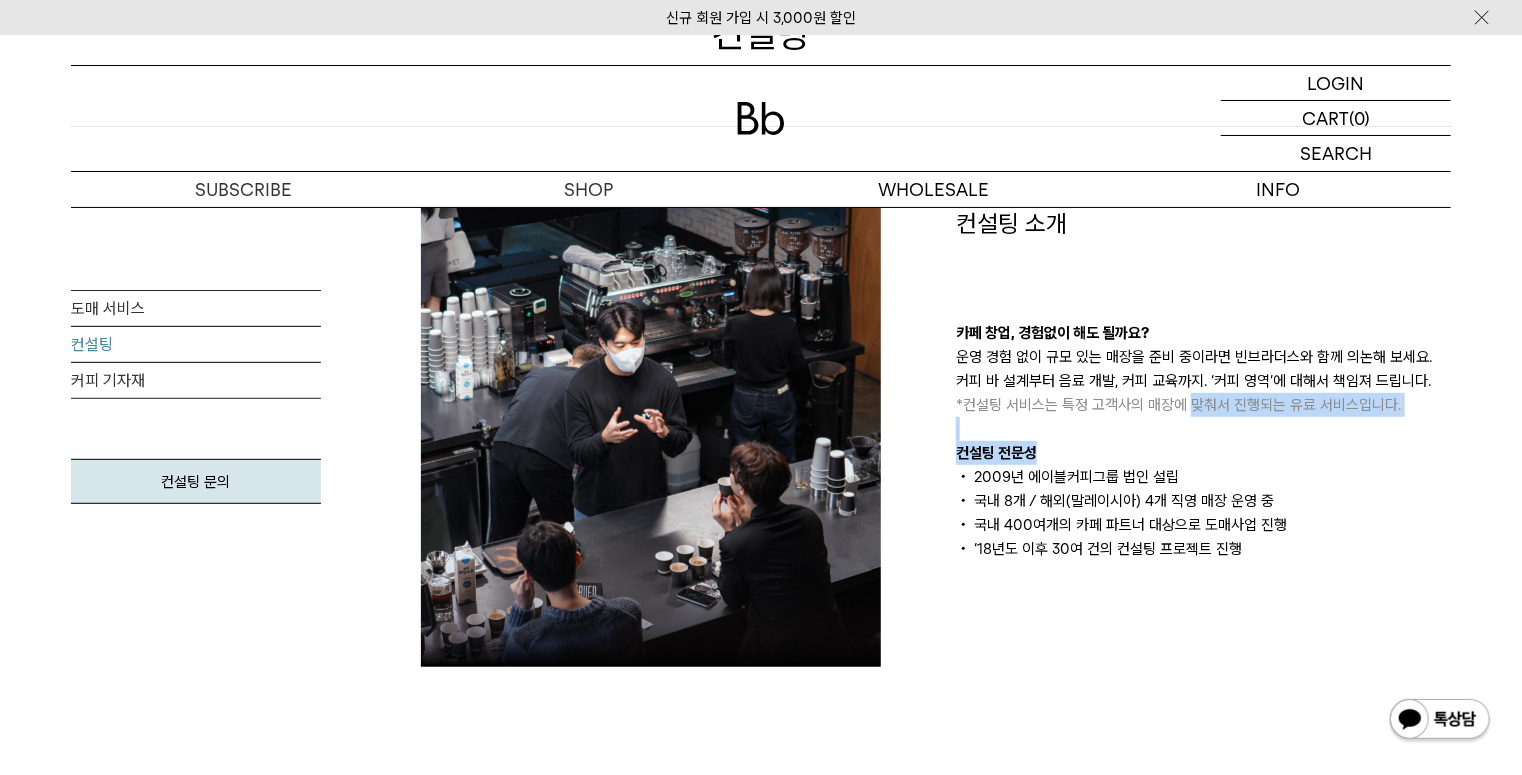 drag, startPoint x: 1191, startPoint y: 412, endPoint x: 1209, endPoint y: 455, distance: 46.615448 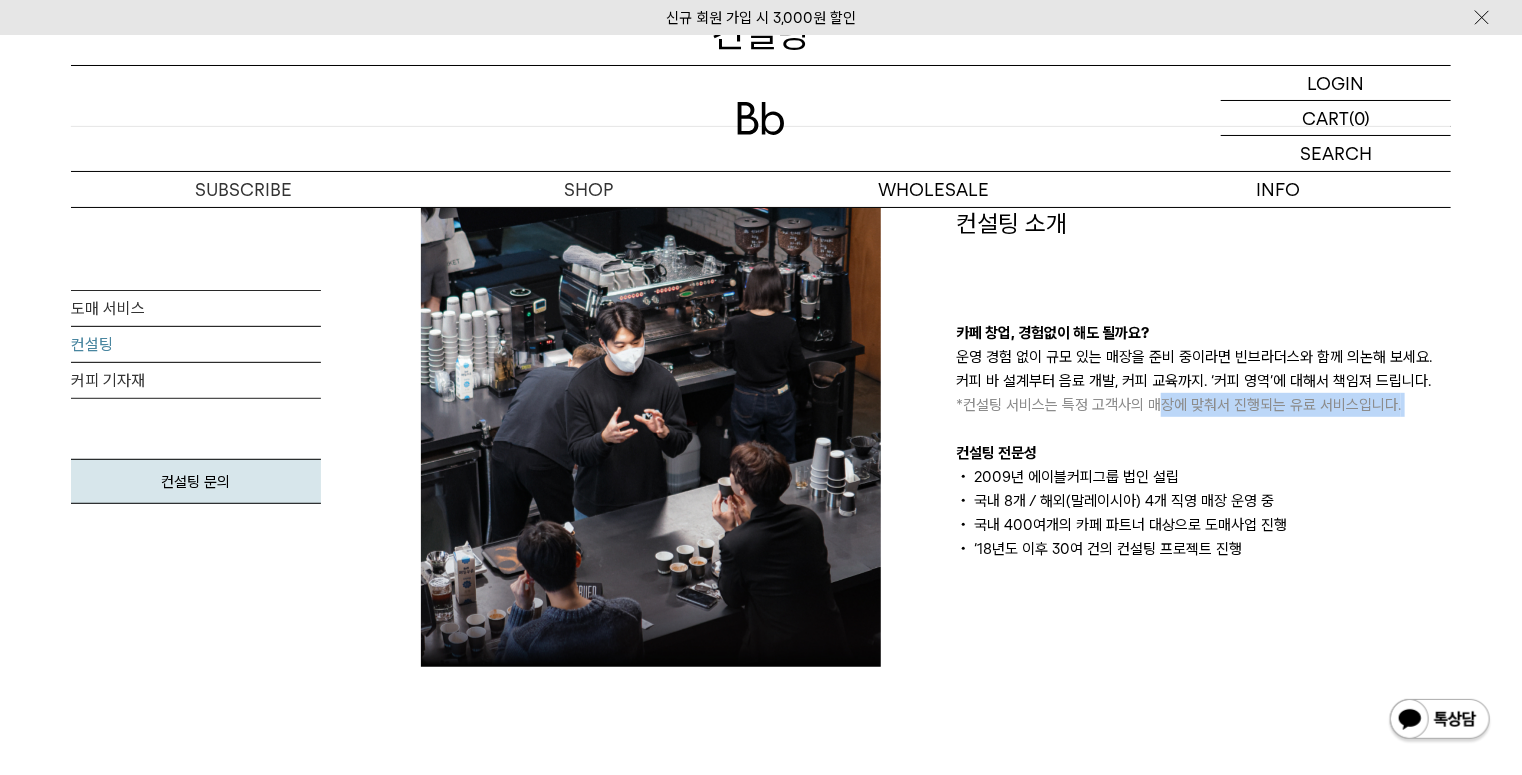 drag, startPoint x: 1174, startPoint y: 430, endPoint x: 1176, endPoint y: 440, distance: 10.198039 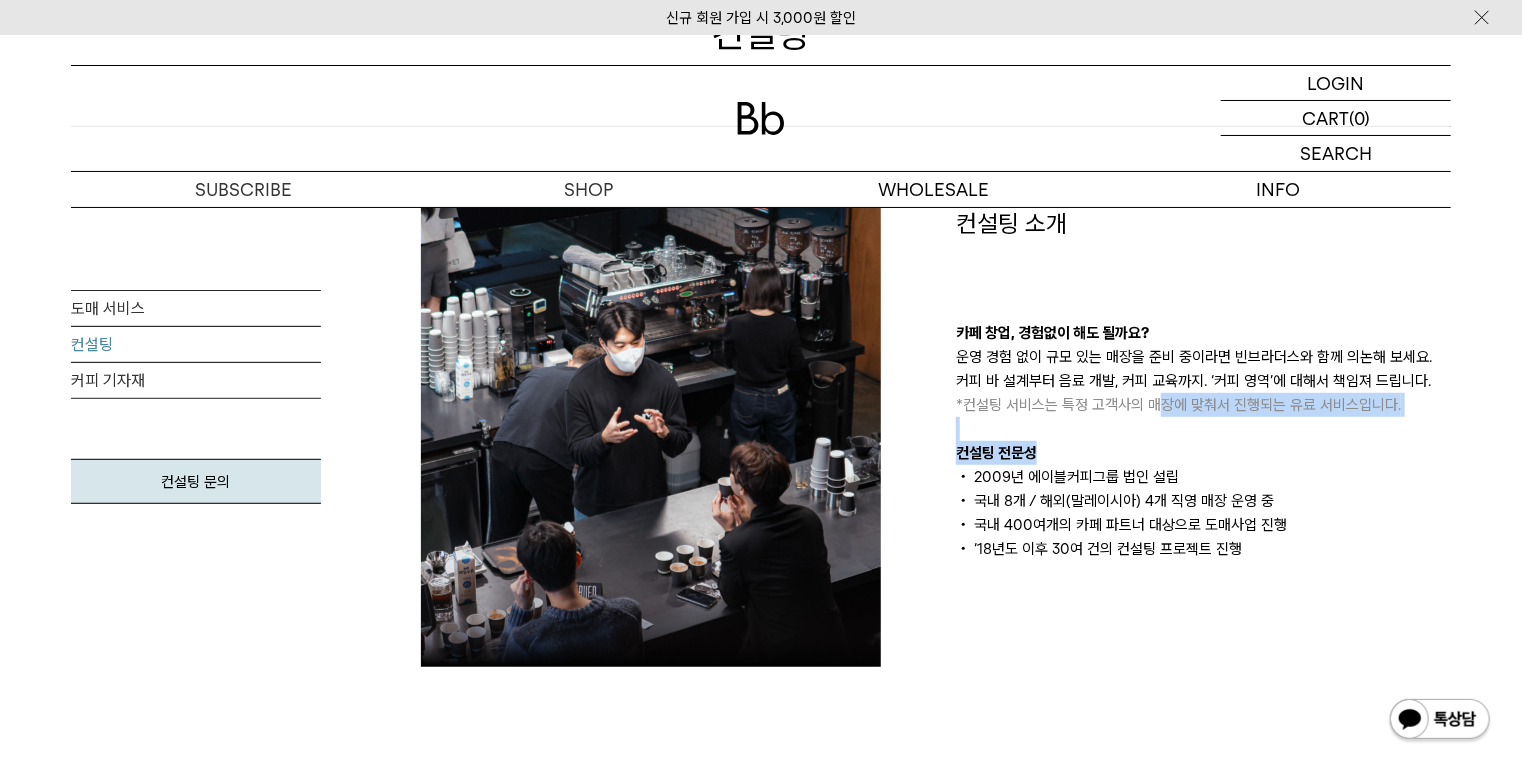 click on "컨설팅 전문성" at bounding box center [1203, 453] 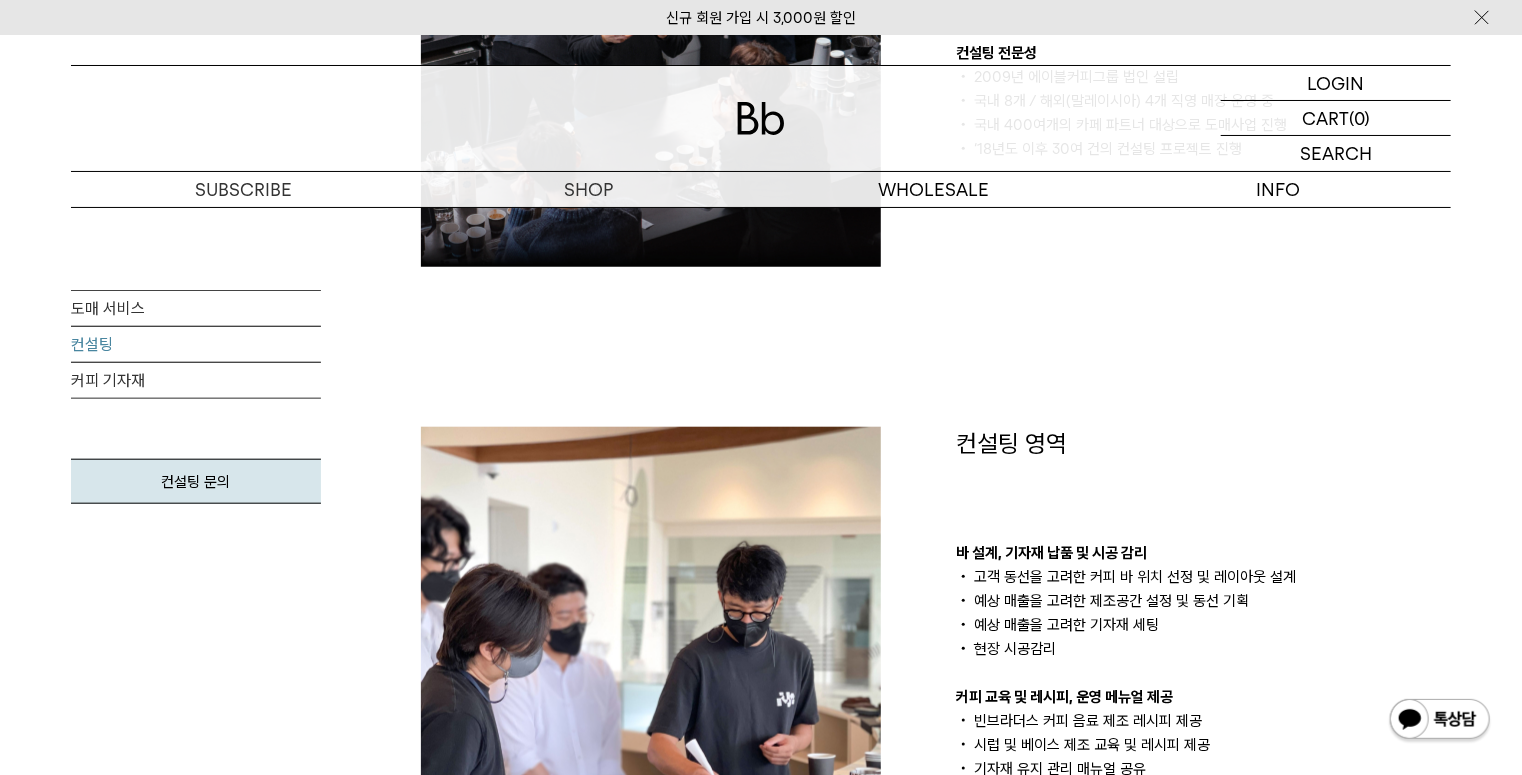 scroll, scrollTop: 800, scrollLeft: 0, axis: vertical 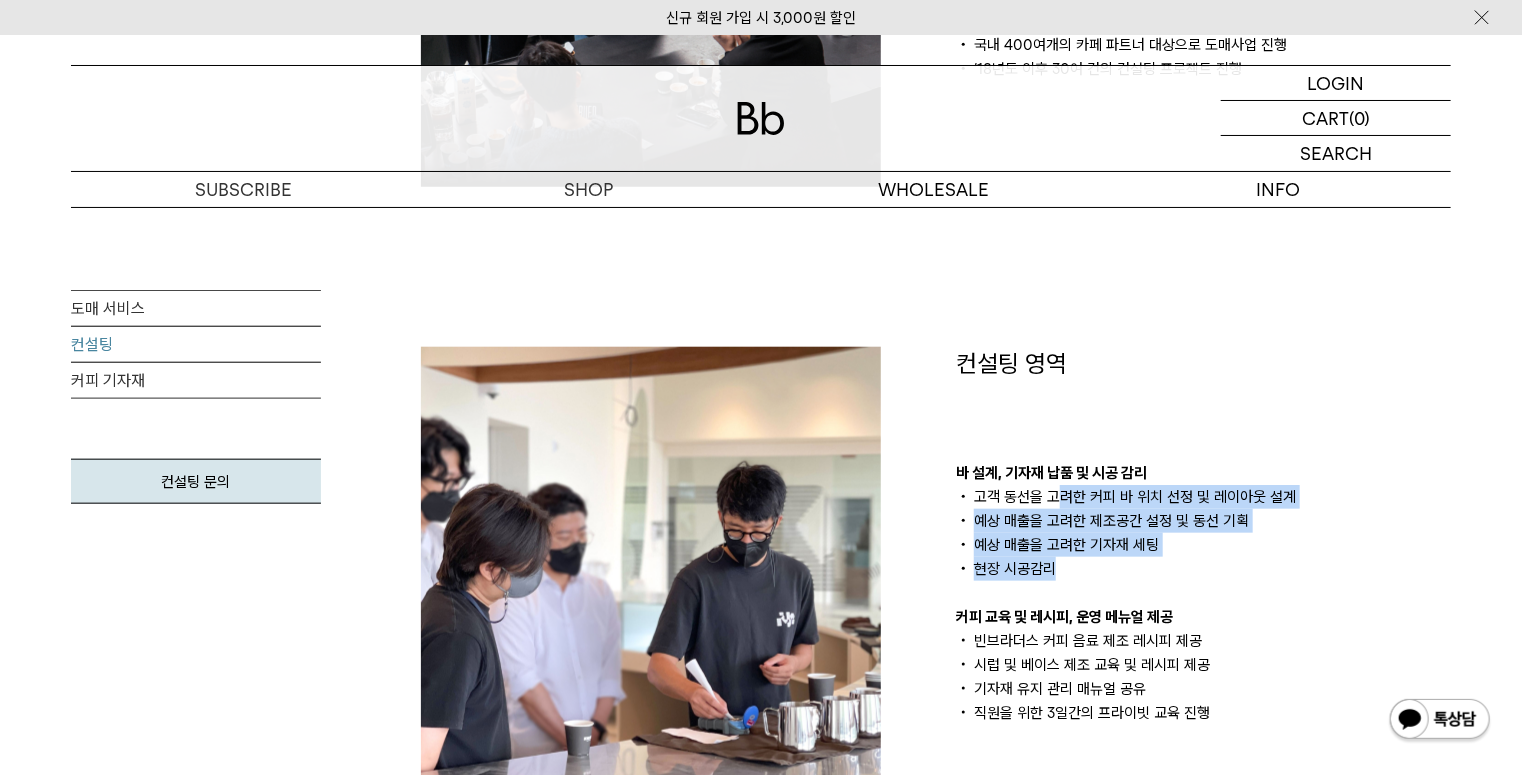 drag, startPoint x: 1084, startPoint y: 558, endPoint x: 1084, endPoint y: 574, distance: 16 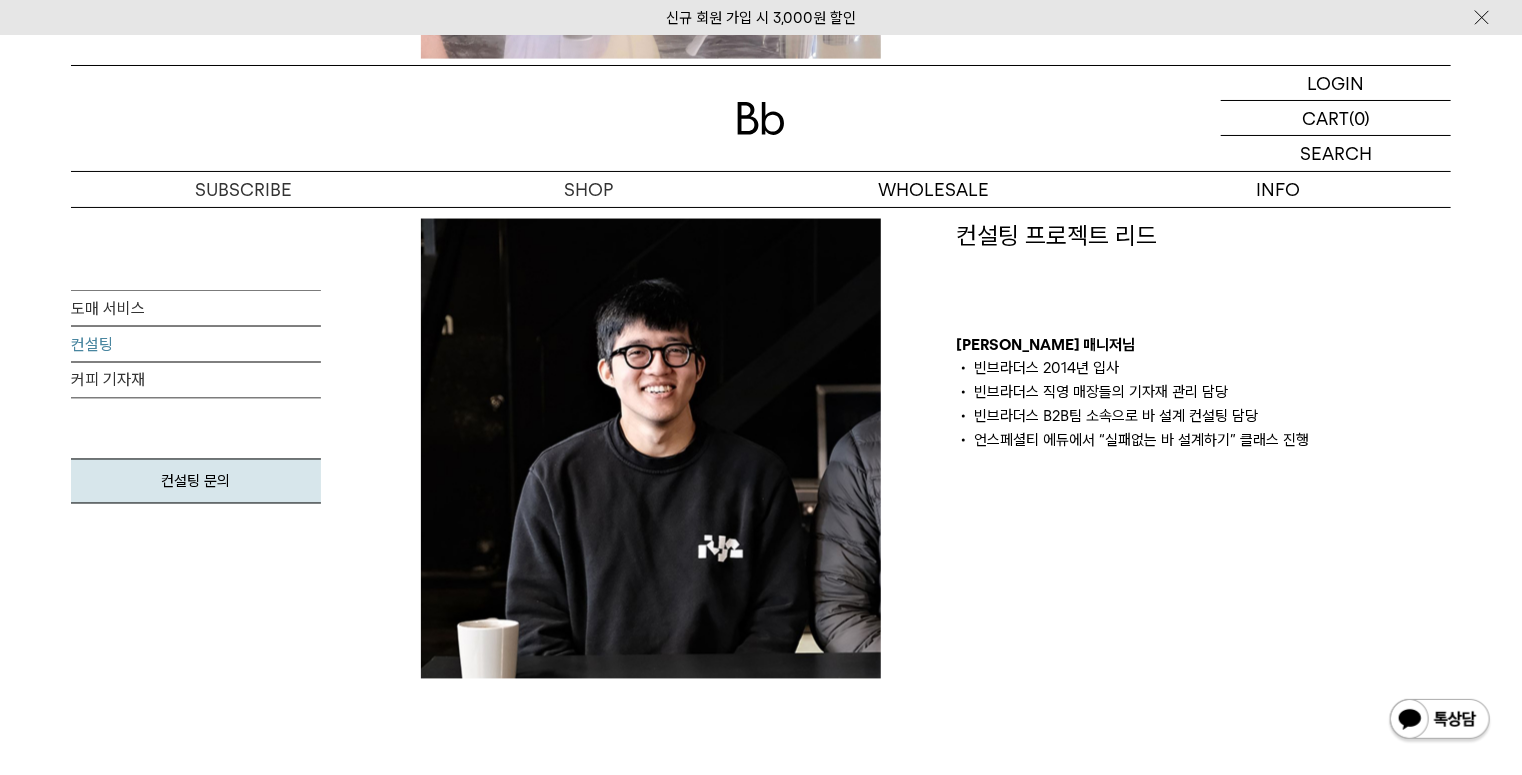 scroll, scrollTop: 1520, scrollLeft: 0, axis: vertical 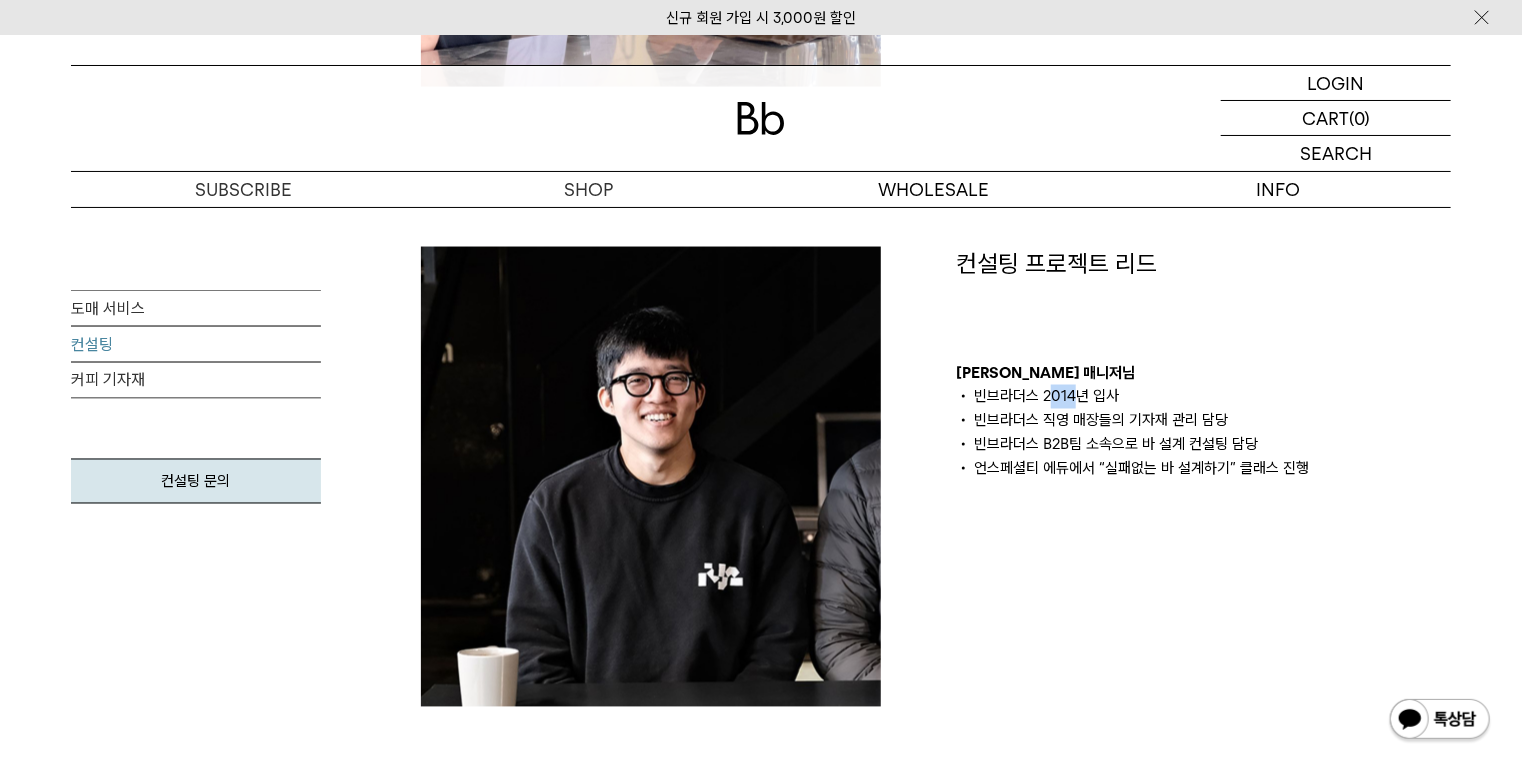 drag, startPoint x: 1053, startPoint y: 396, endPoint x: 1097, endPoint y: 402, distance: 44.407207 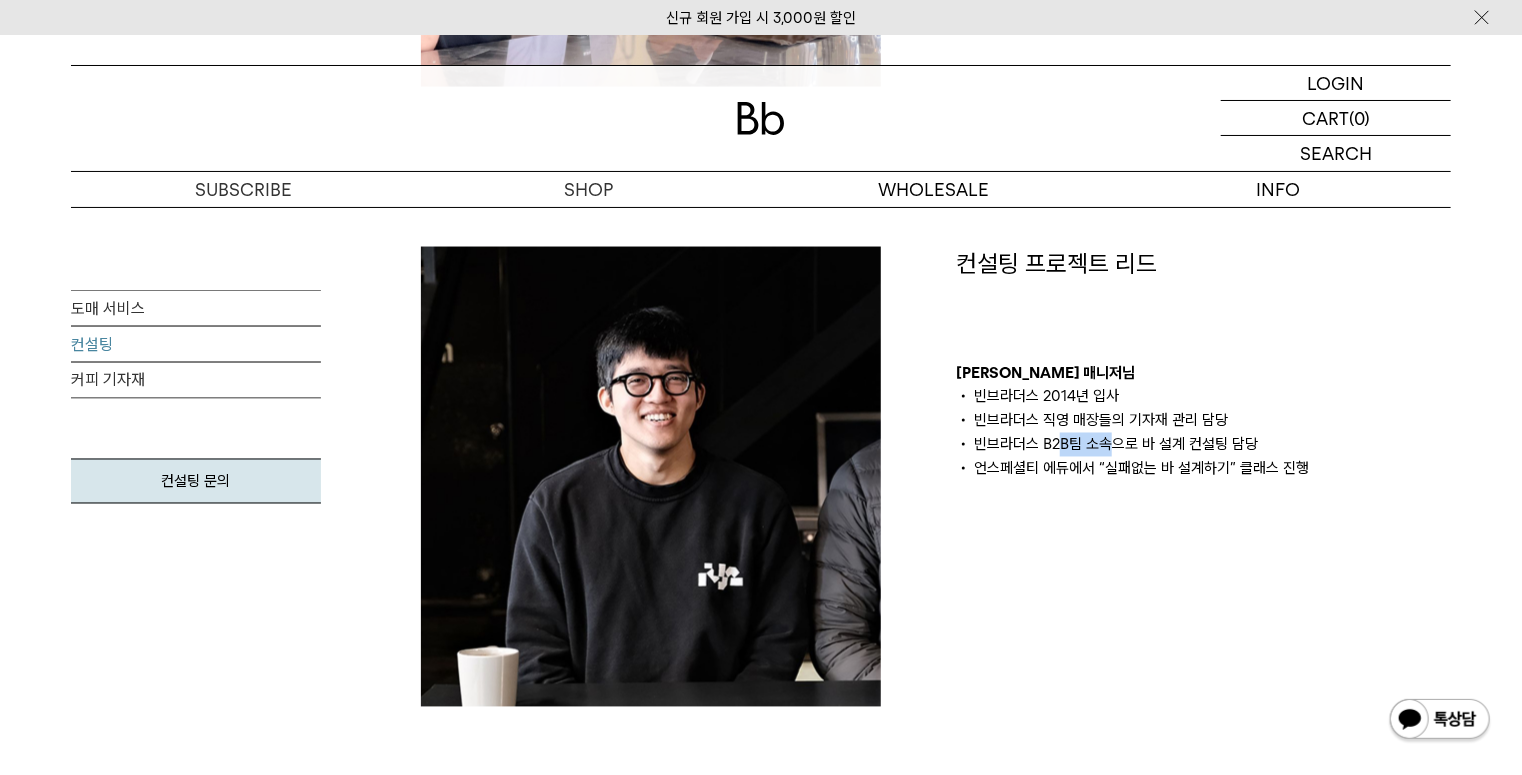 drag, startPoint x: 1063, startPoint y: 439, endPoint x: 1119, endPoint y: 441, distance: 56.0357 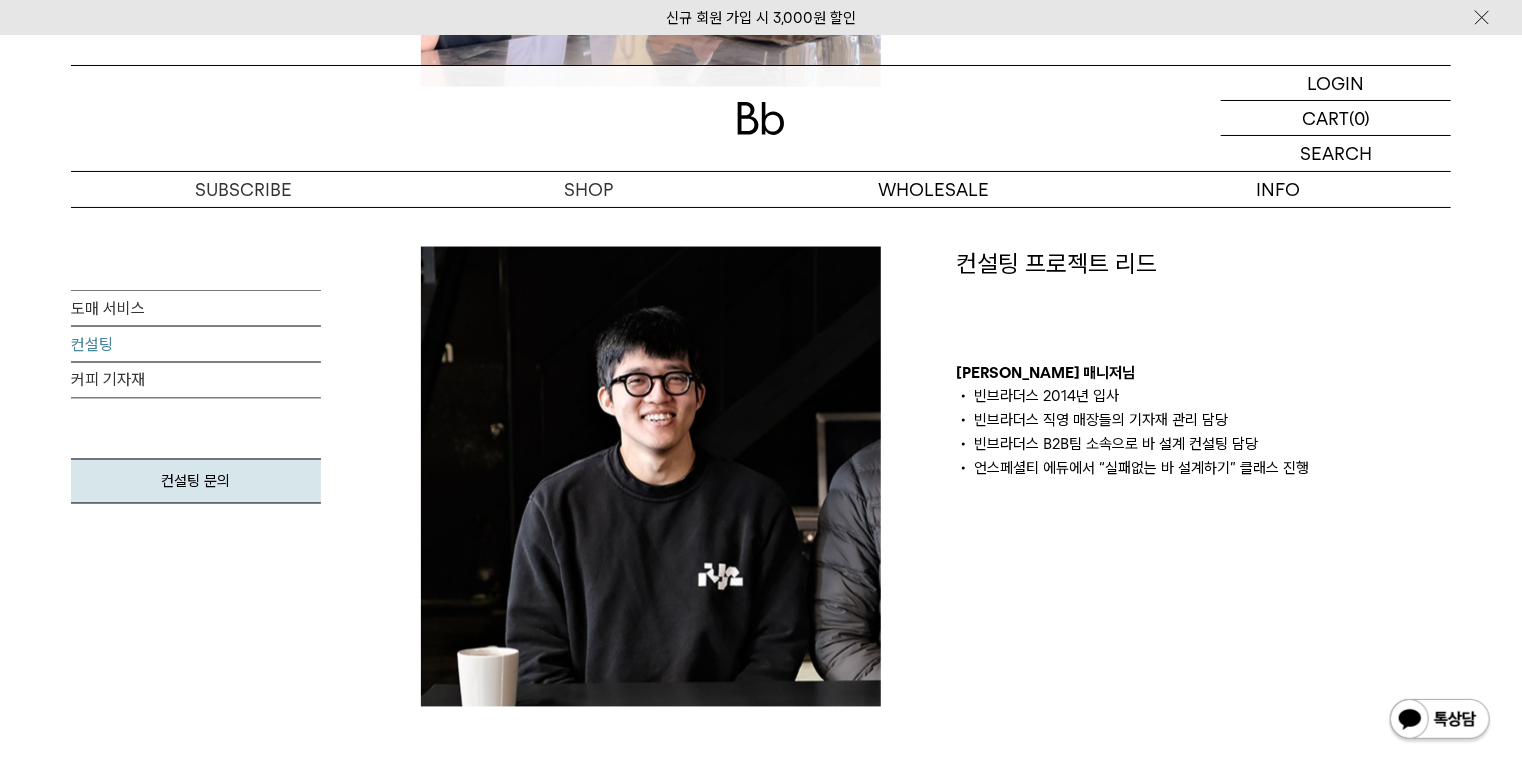 click on "컨설팅 프로젝트 리드
[PERSON_NAME] 매니저님
빈브라더스 2014년 입사
빈브라더스 직영 매장들의 기자재 관리 담당
빈브라더스 B2B팀 소속으로 바 설계 컨설팅 담당
언스페셜티 에듀에서 “실패없는 바 설계하기” 클래스 진행" at bounding box center (1203, 477) 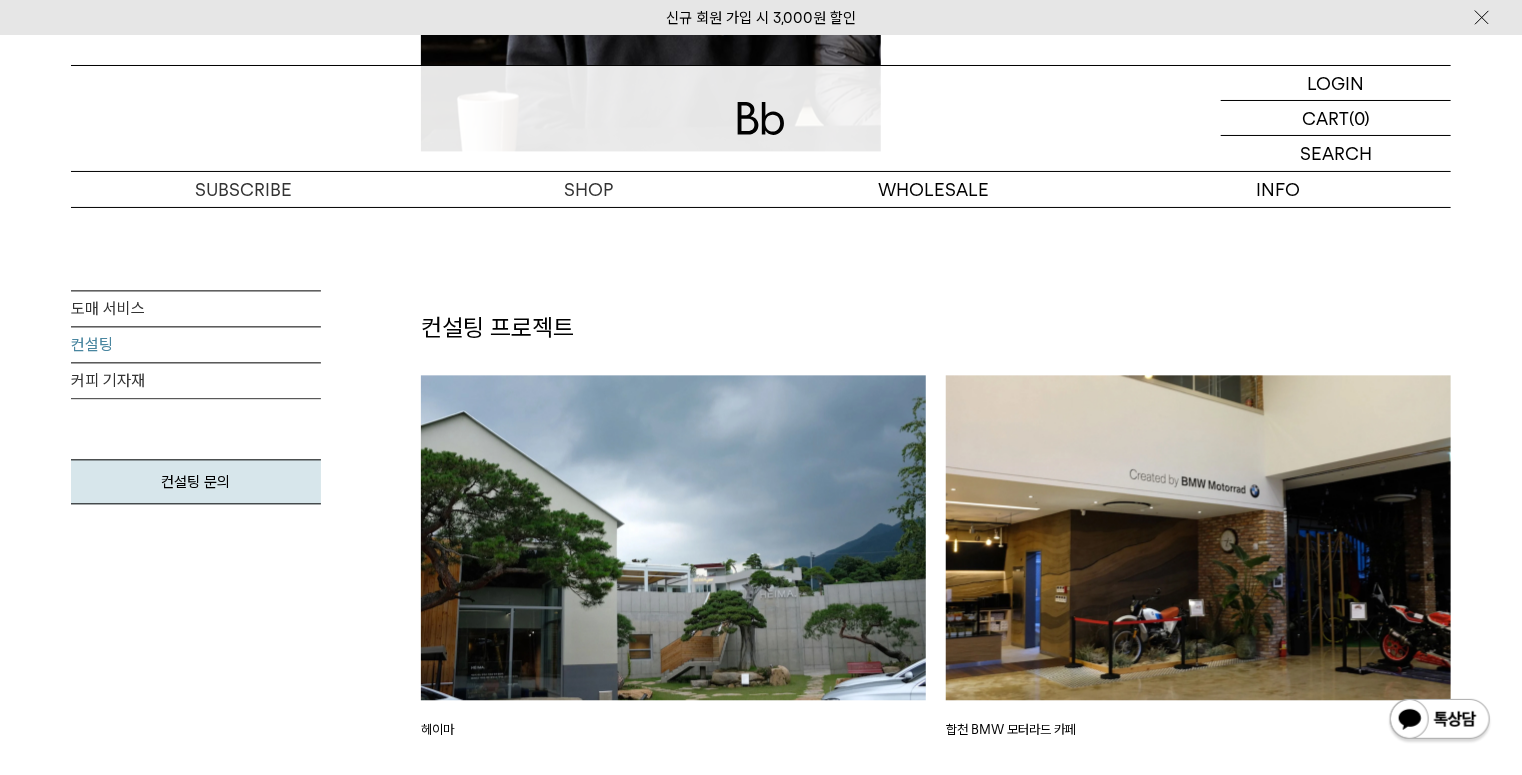 scroll, scrollTop: 2080, scrollLeft: 0, axis: vertical 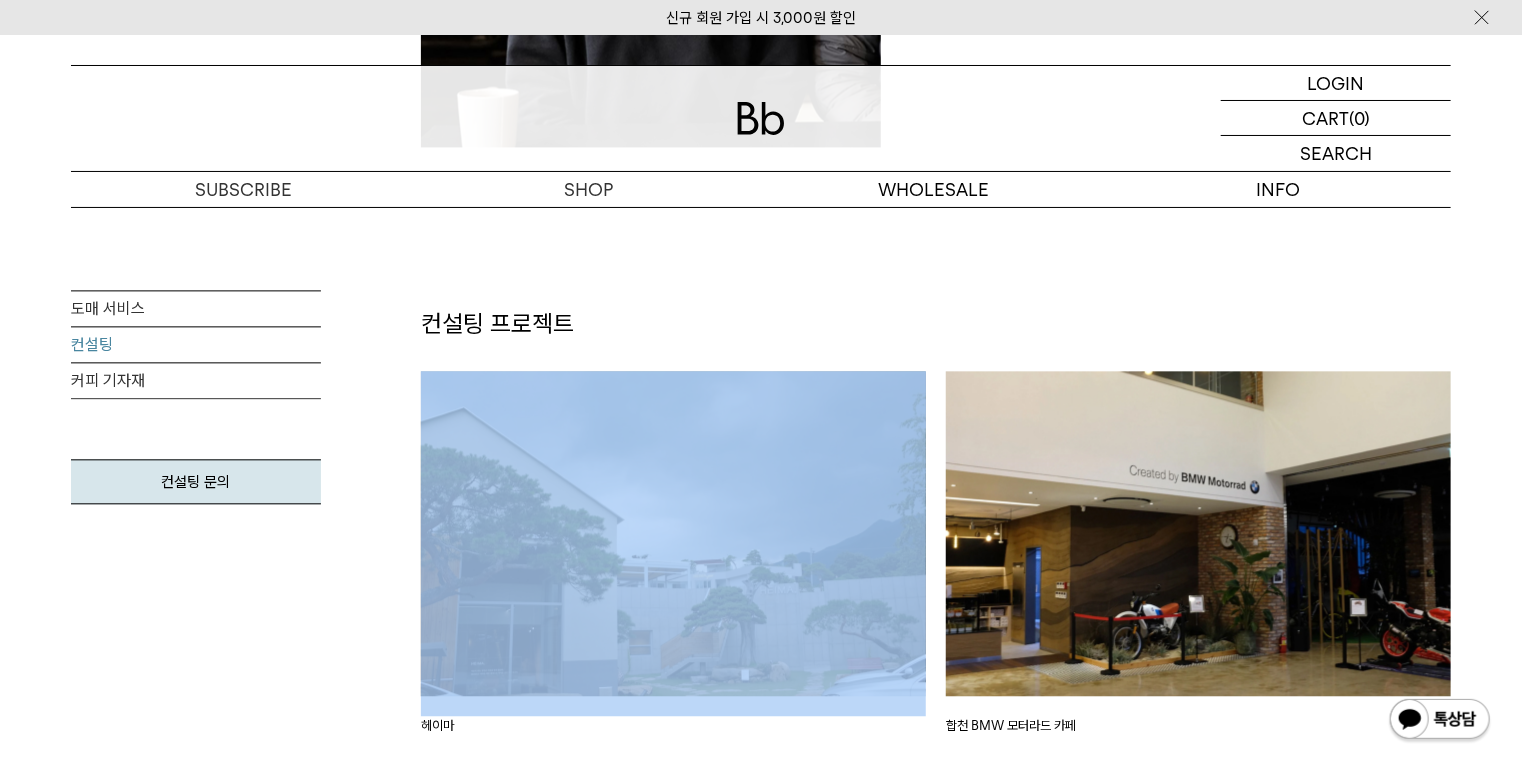 drag, startPoint x: 939, startPoint y: 438, endPoint x: 1112, endPoint y: 299, distance: 221.92342 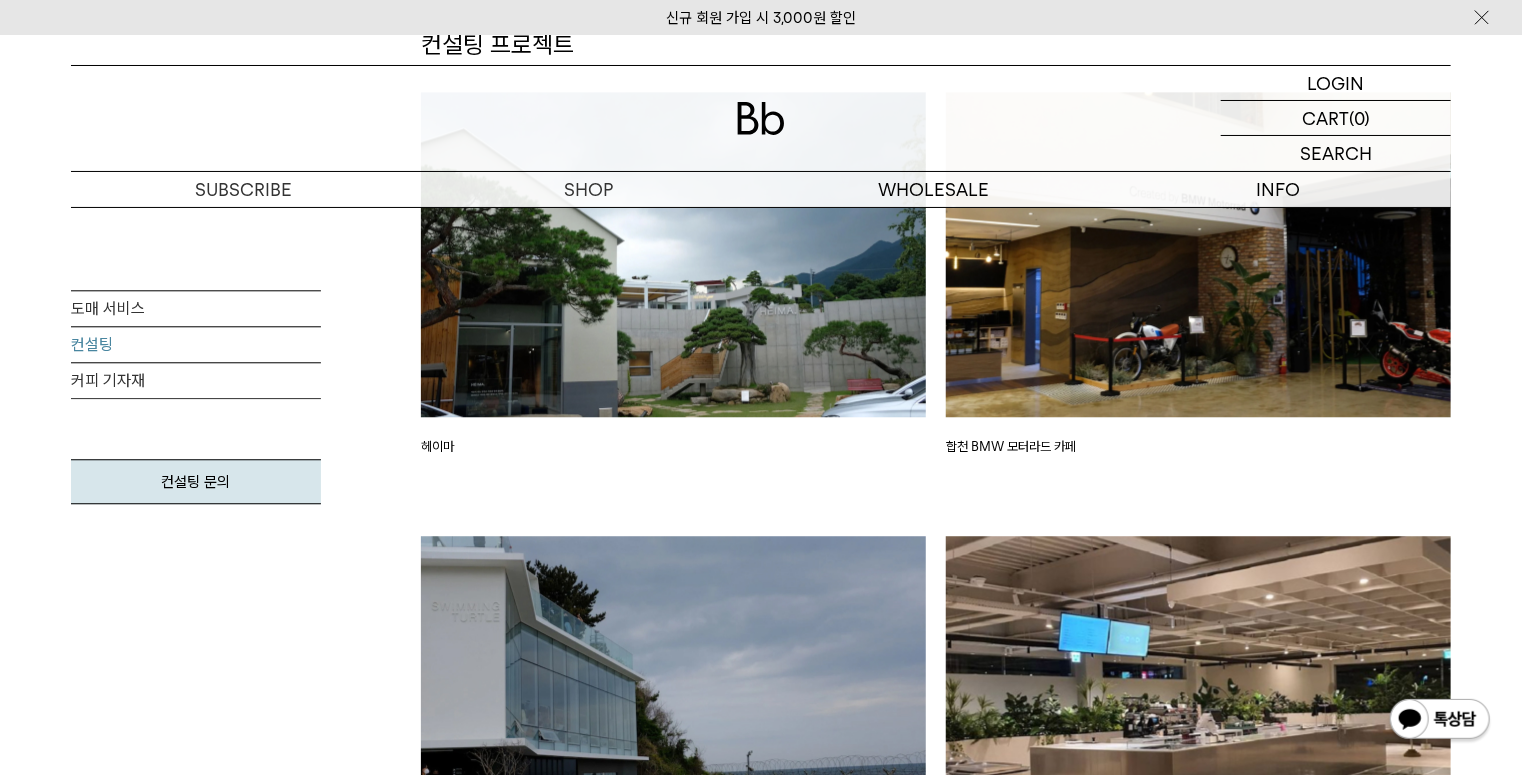 scroll, scrollTop: 2320, scrollLeft: 0, axis: vertical 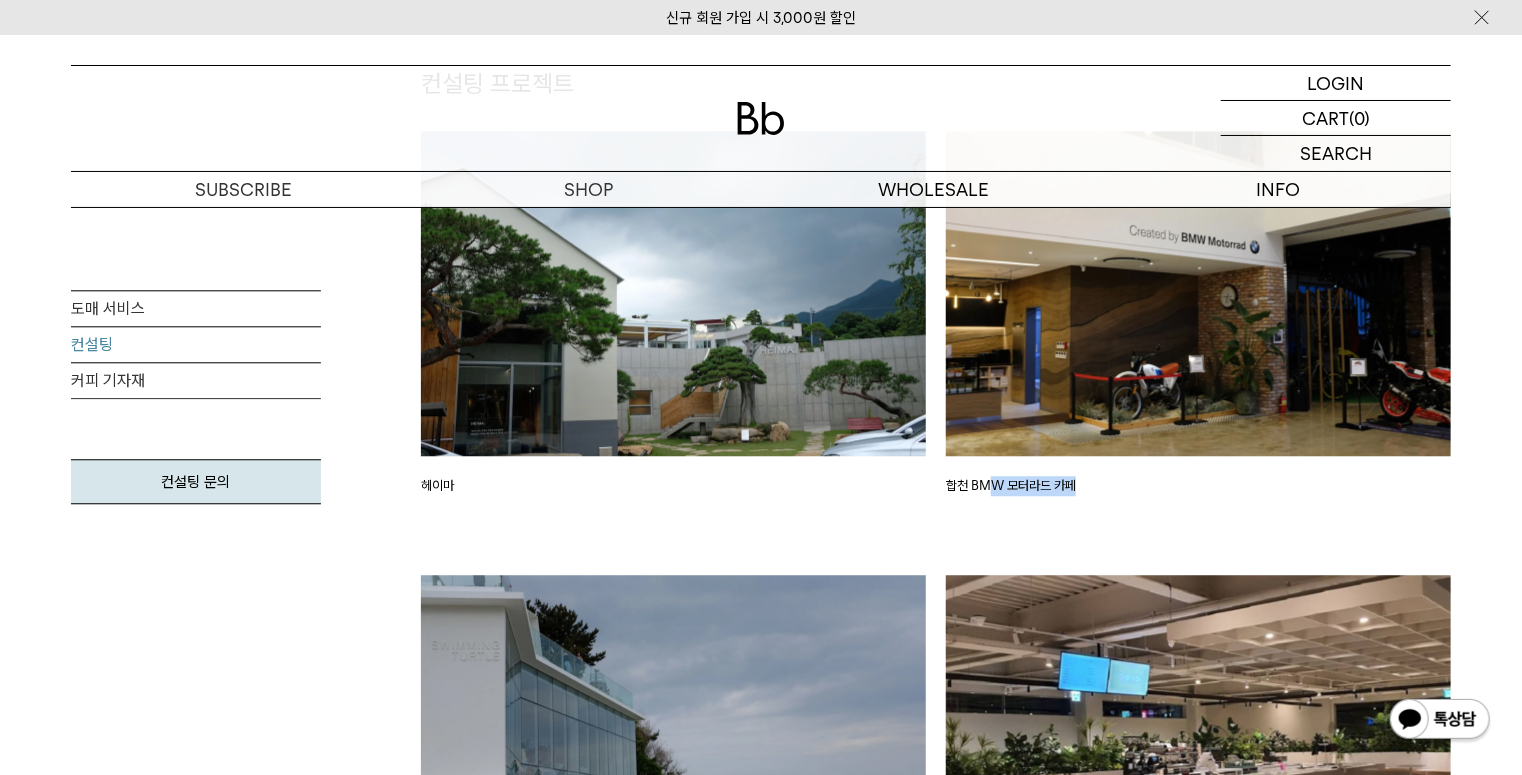 drag, startPoint x: 992, startPoint y: 485, endPoint x: 1097, endPoint y: 495, distance: 105.47511 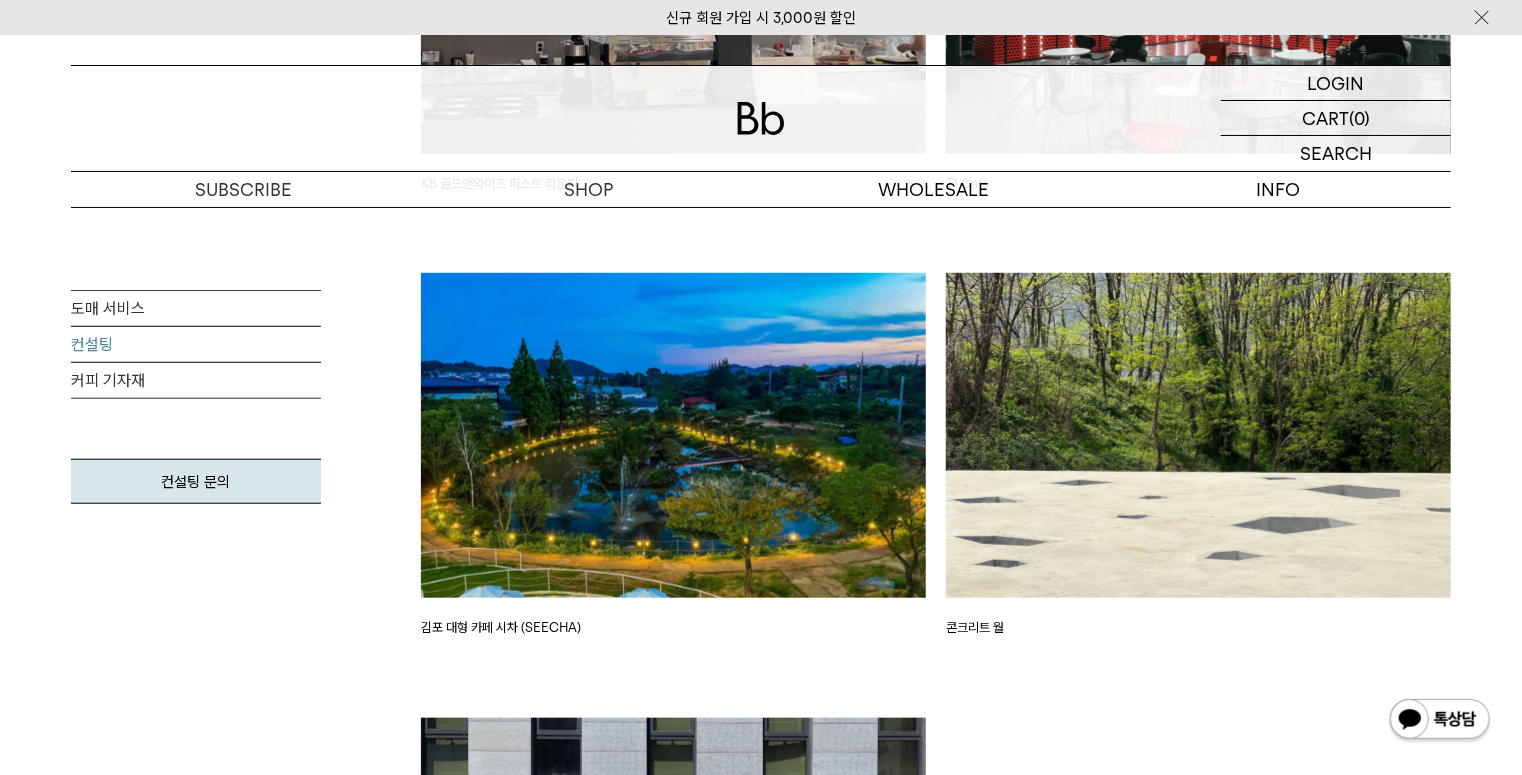 scroll, scrollTop: 4480, scrollLeft: 0, axis: vertical 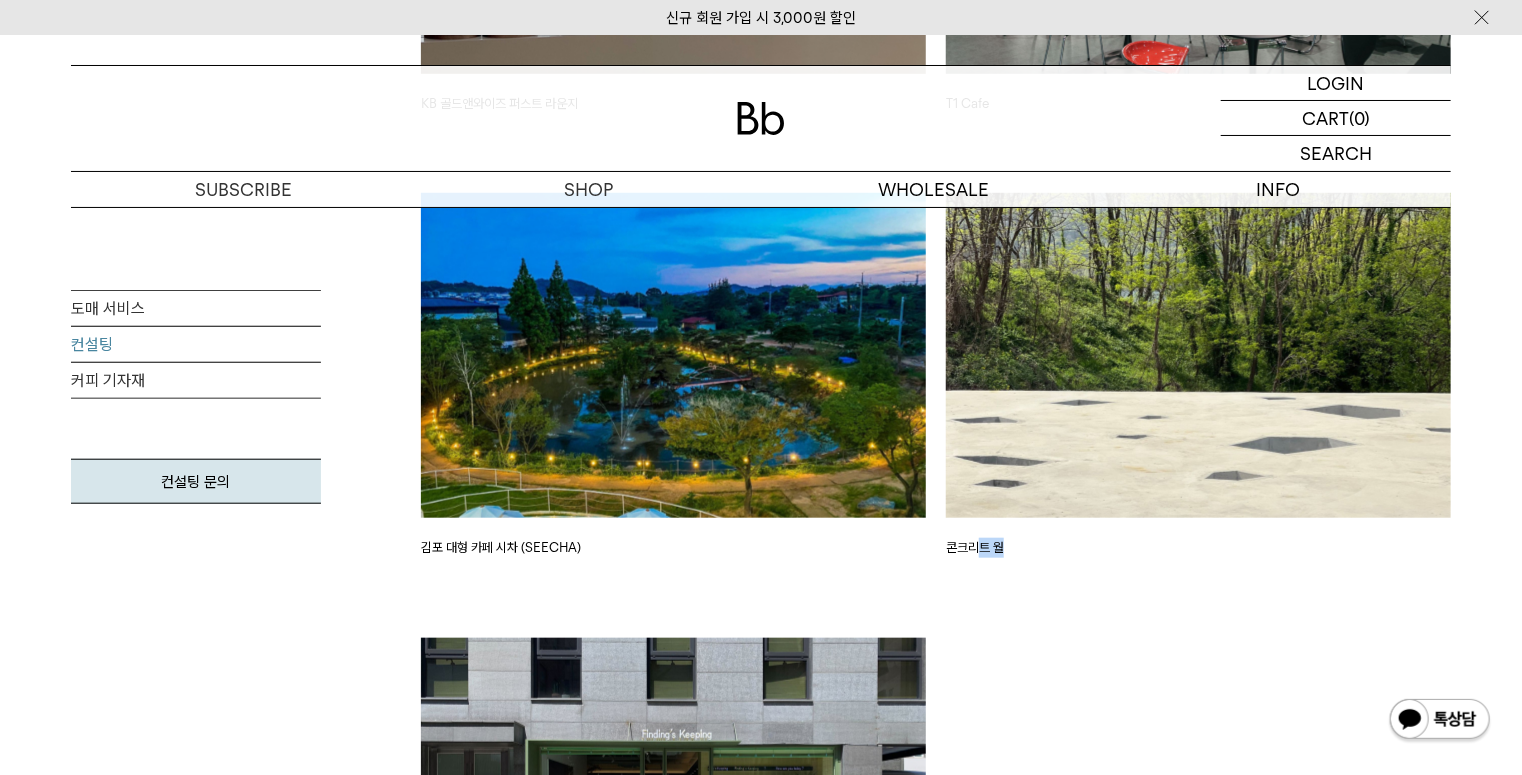 click on "콘크리트 월" at bounding box center (1198, 415) 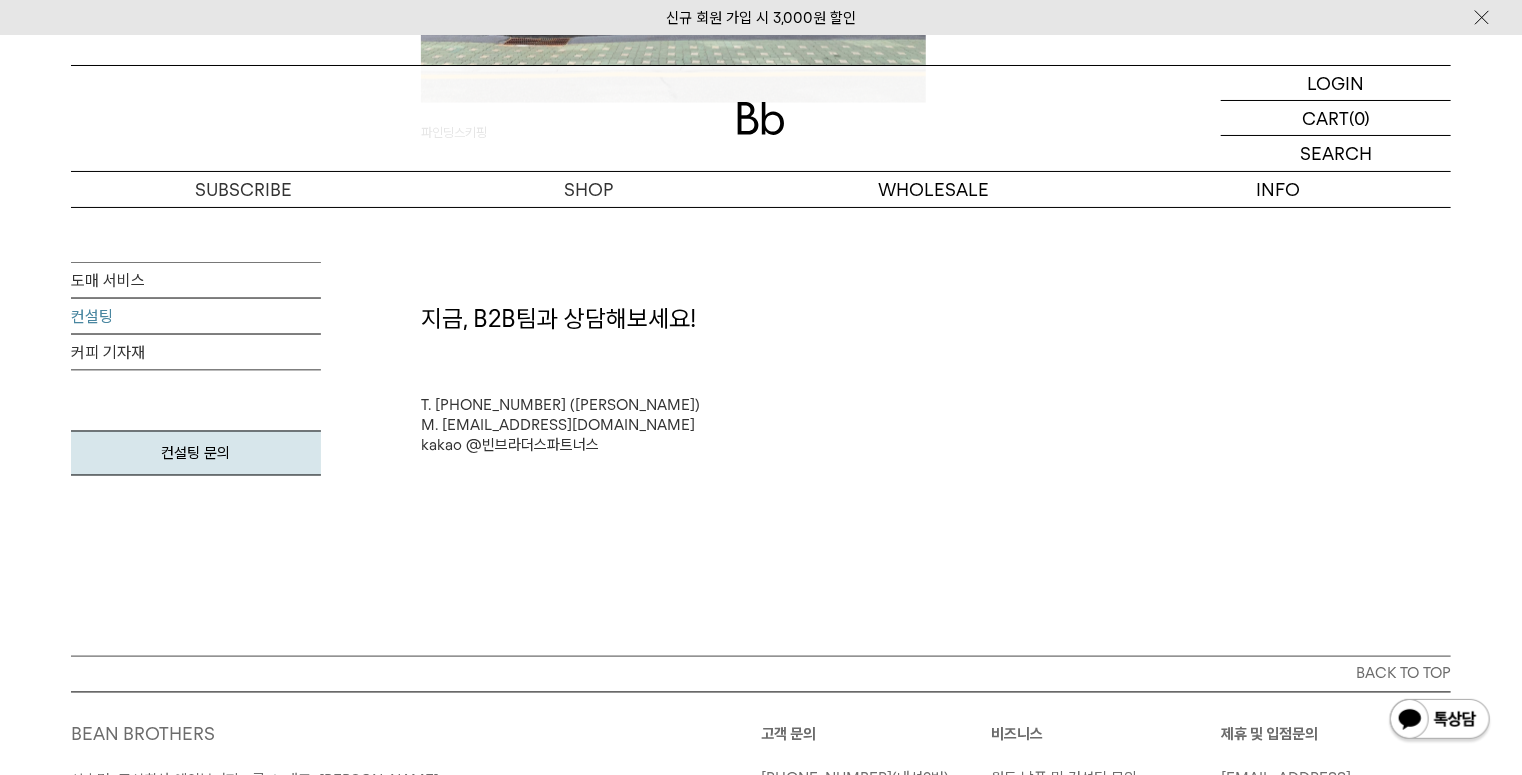 scroll, scrollTop: 5360, scrollLeft: 0, axis: vertical 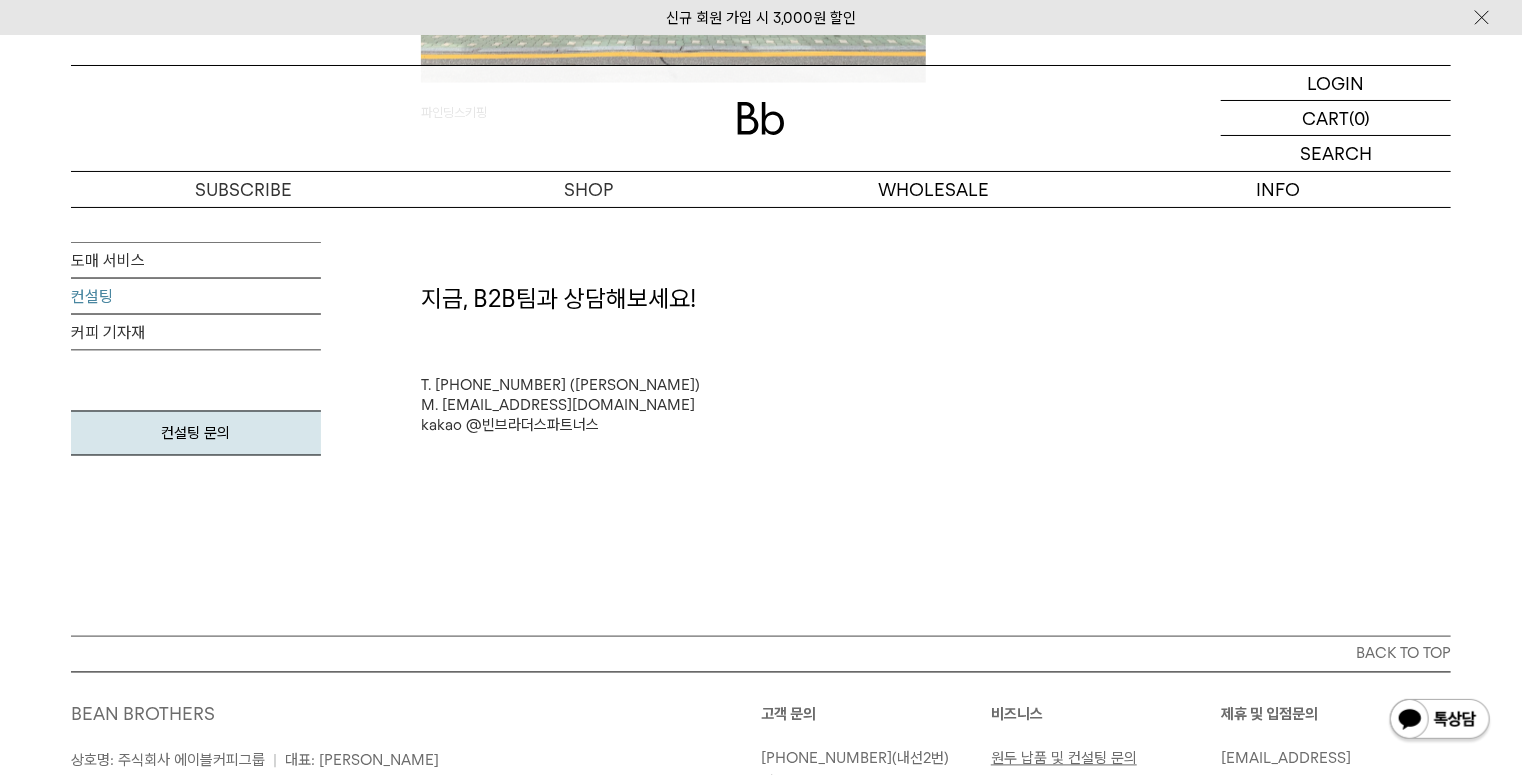 drag, startPoint x: 678, startPoint y: 440, endPoint x: 817, endPoint y: 484, distance: 145.7978 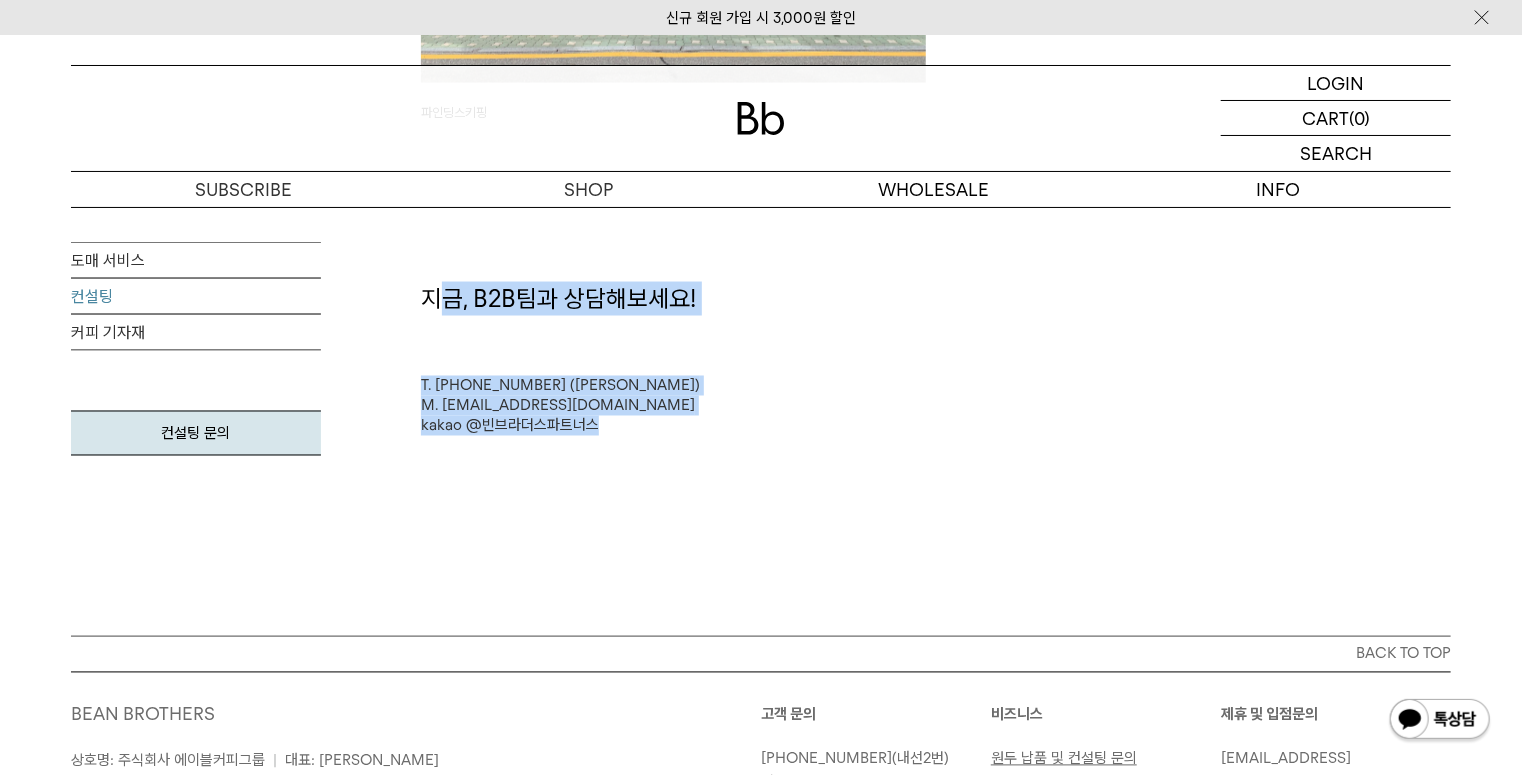 drag, startPoint x: 885, startPoint y: 491, endPoint x: 452, endPoint y: 287, distance: 478.64914 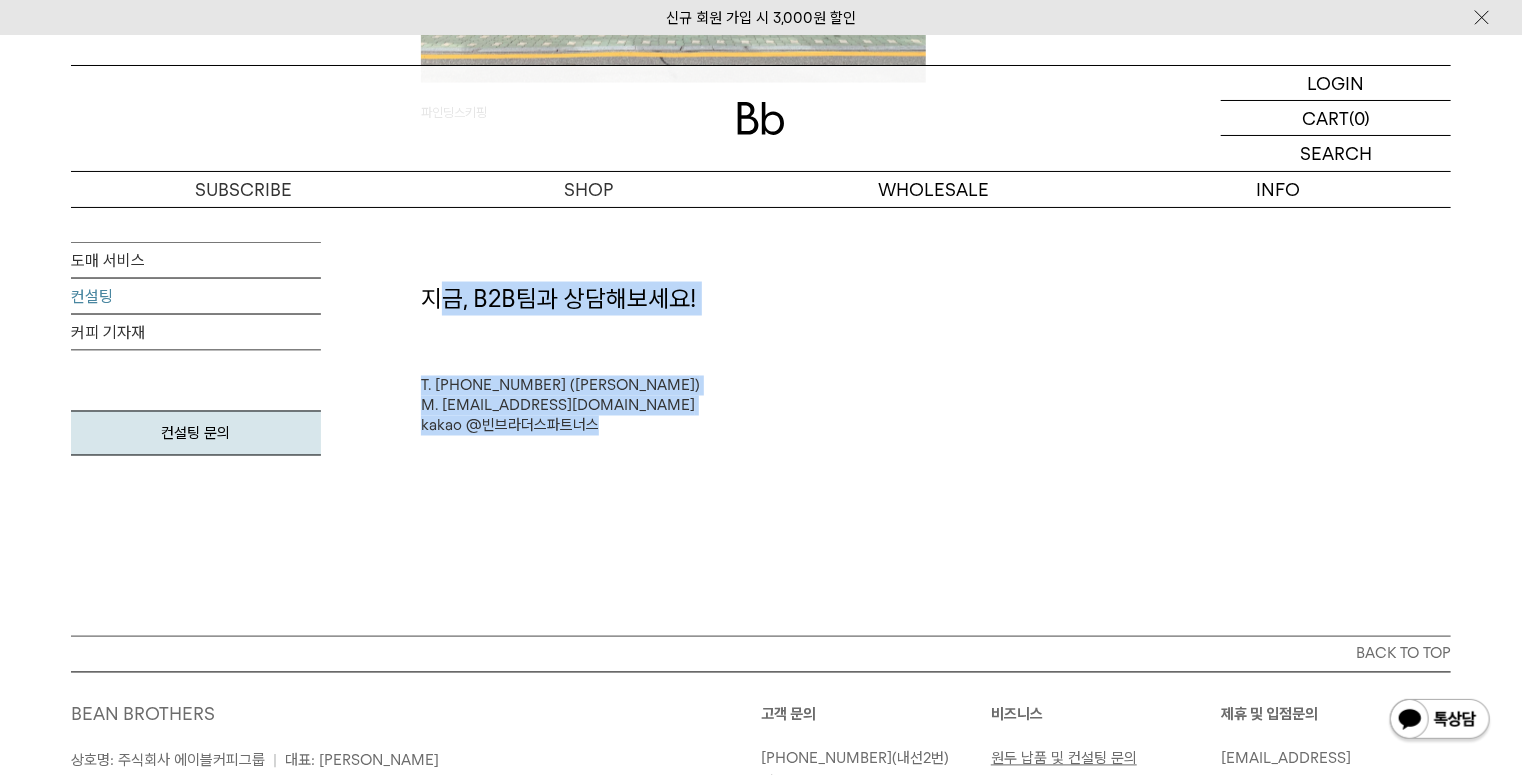 click on "컨설팅 소개
카페 창업, 경험없이 해도 될까요?
운영 경험 없이 규모 있는 매장을 준비 중이라면 빈브라더스와 함께 의논해 보세요. 커피 바 설계부터 음료 개발, 커피 교육까지. ‘커피 영역’에 대해서 책임져 드립니다.
*컨설팅 서비스는 특정 고객사의 매장에 맞춰서 진행되는 유료 서비스입니다." at bounding box center [936, -2099] 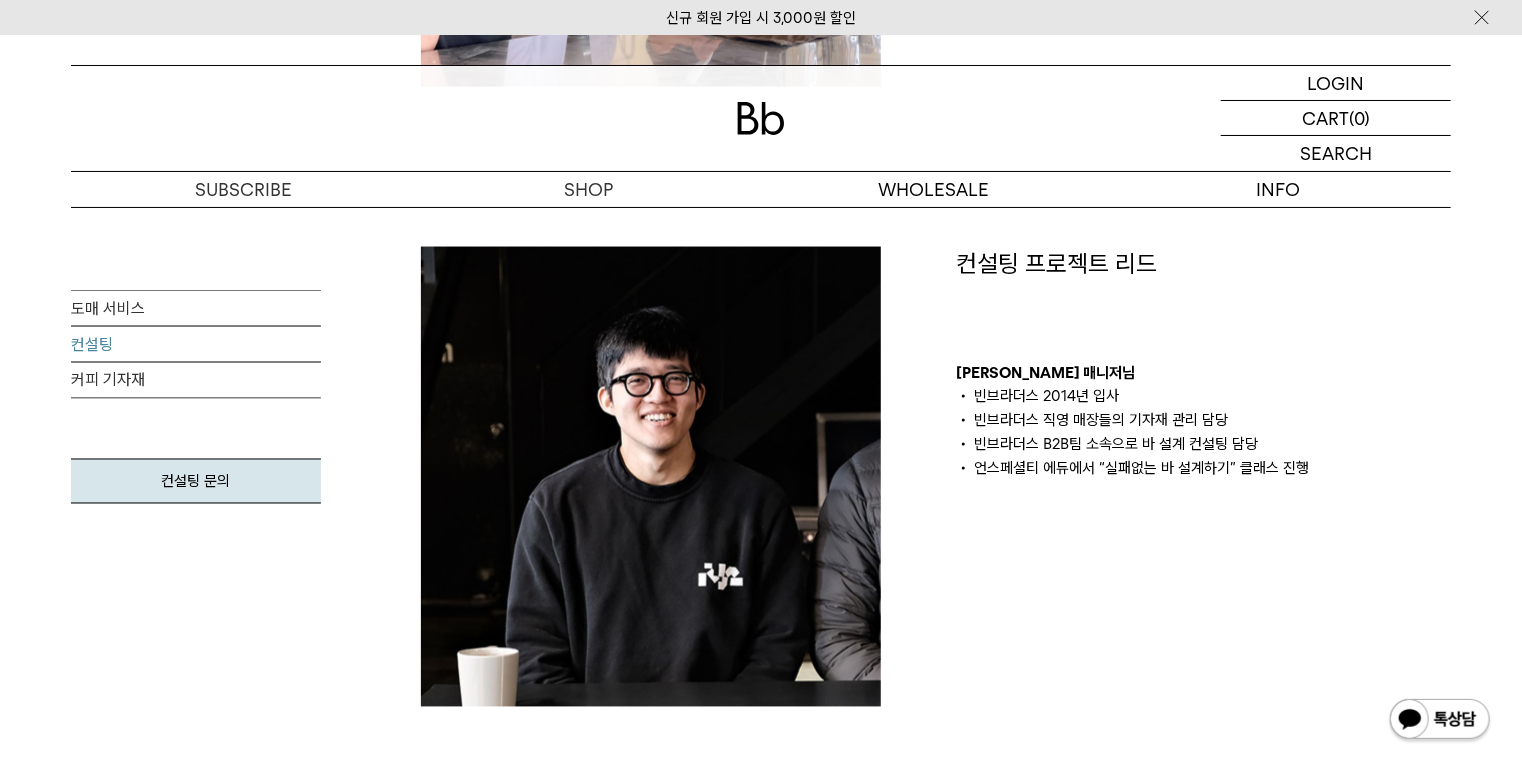 scroll, scrollTop: 1280, scrollLeft: 0, axis: vertical 